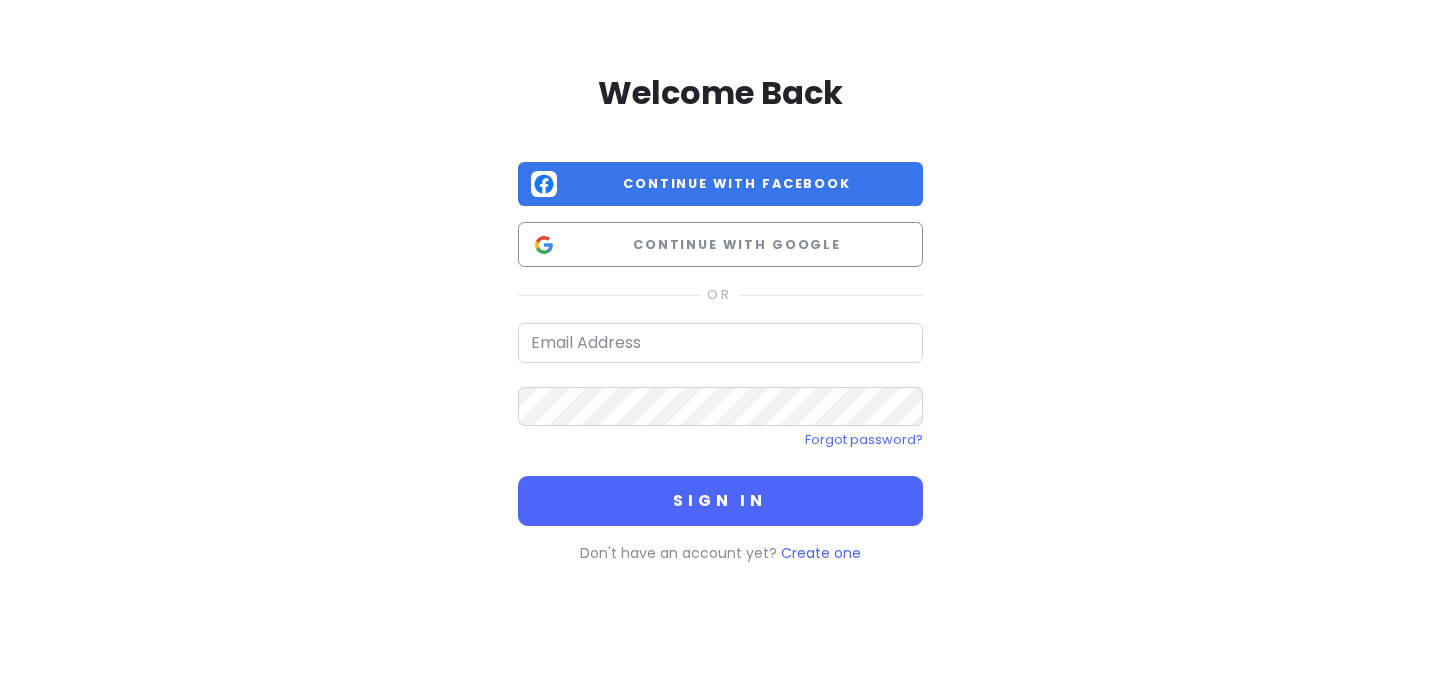 scroll, scrollTop: 0, scrollLeft: 0, axis: both 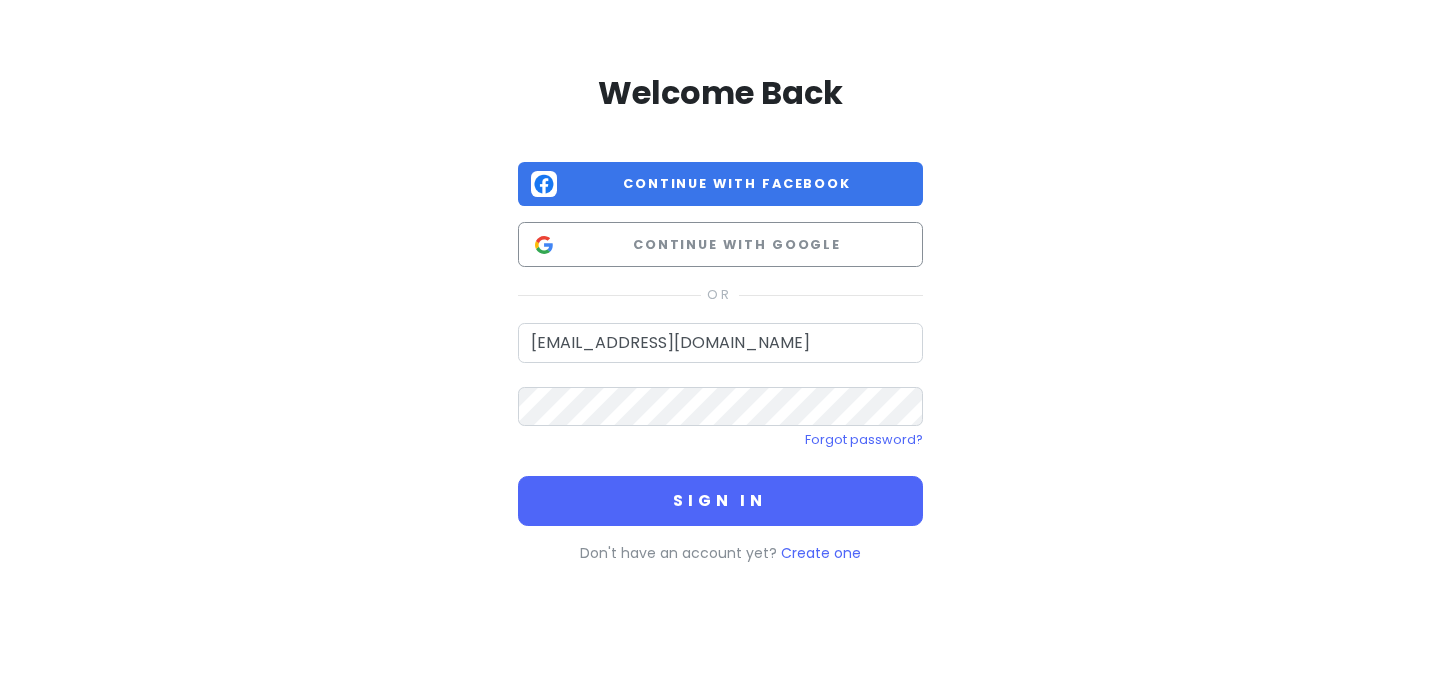 type on "[EMAIL_ADDRESS][DOMAIN_NAME]" 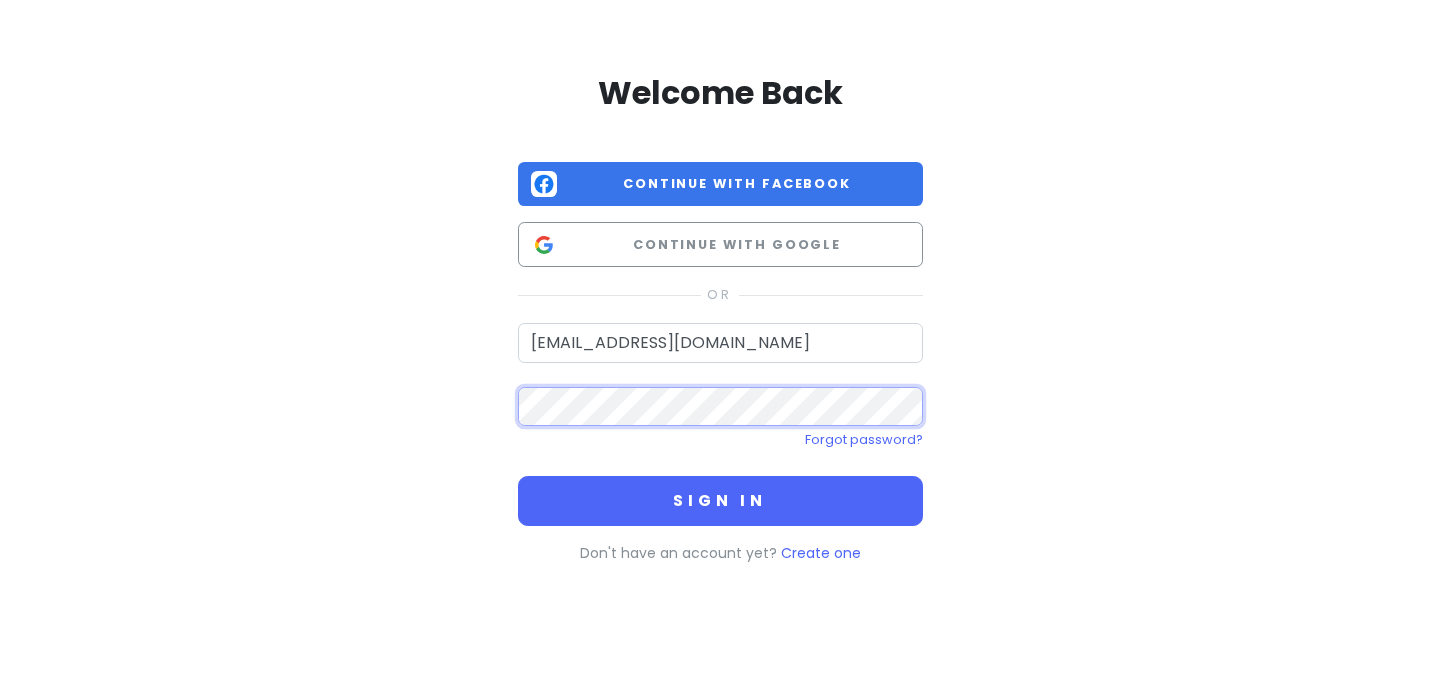 click on "Sign in" at bounding box center (720, 501) 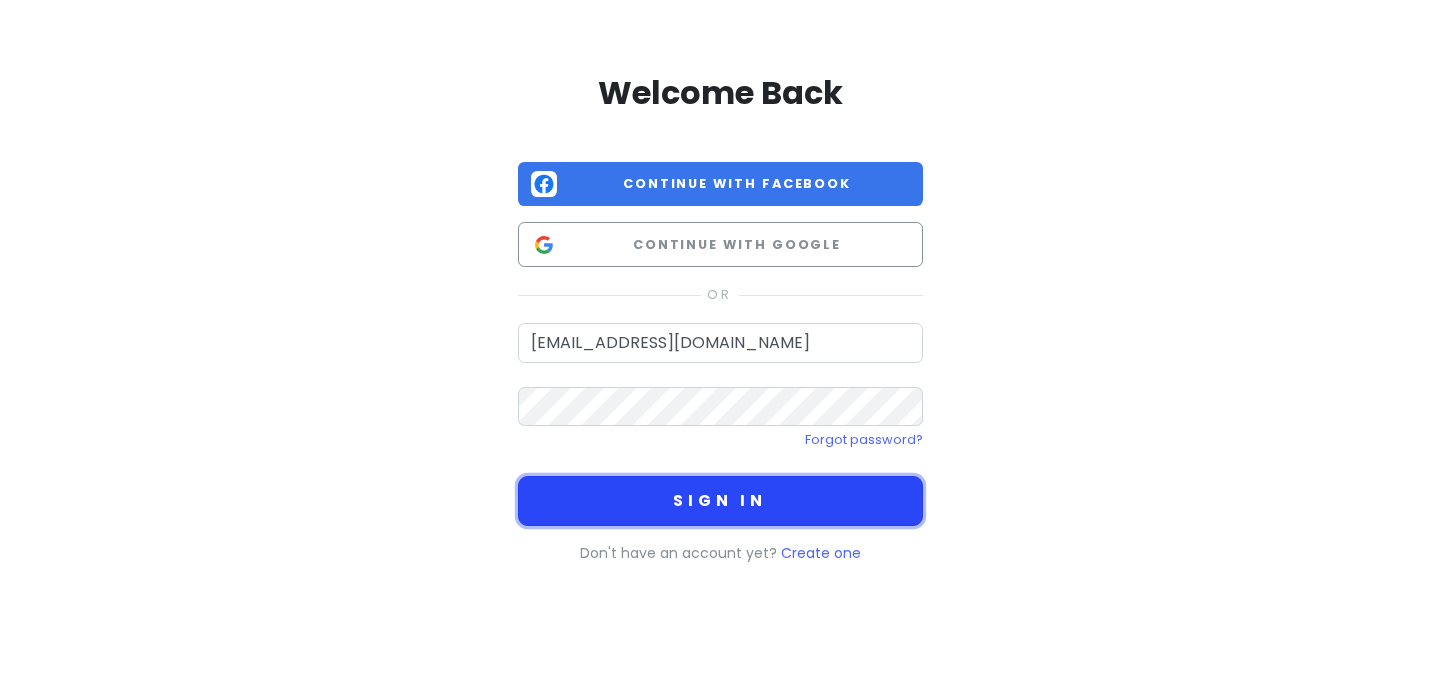 click on "Sign in" at bounding box center (720, 501) 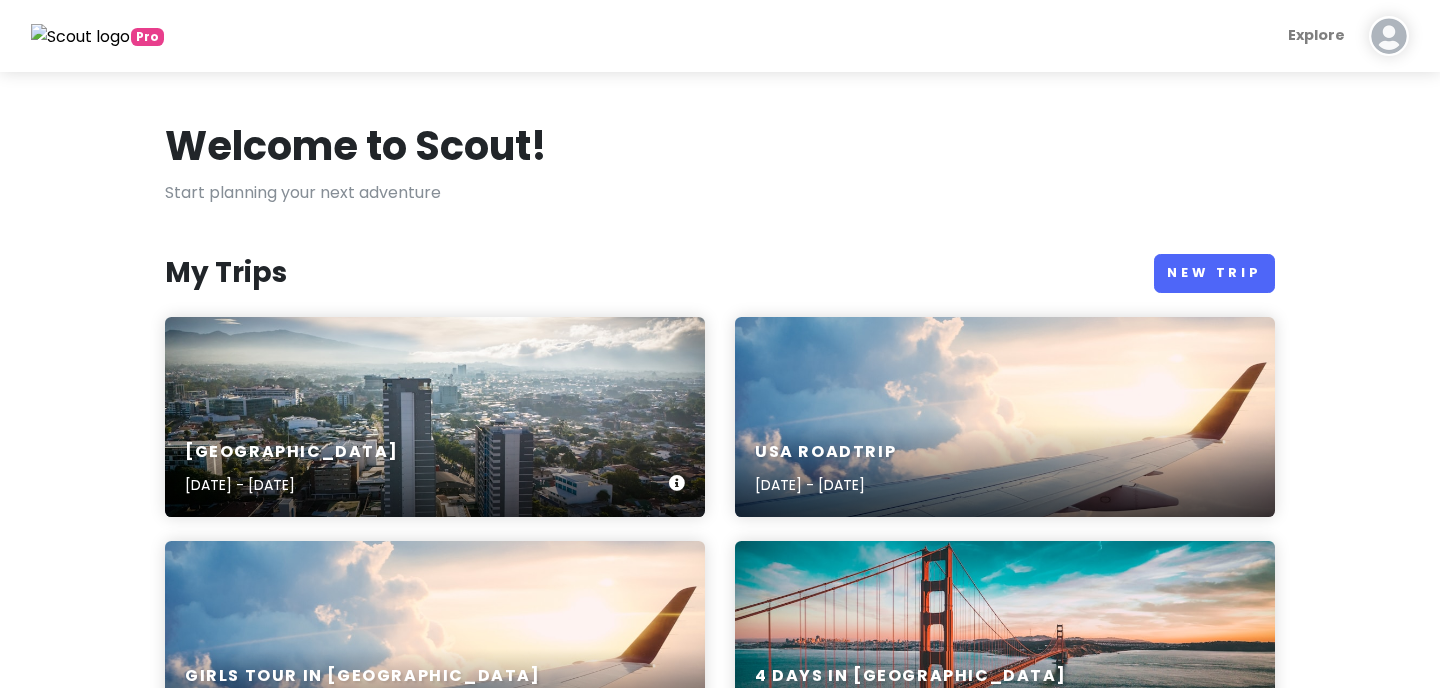 click on "[GEOGRAPHIC_DATA]  [DATE] - [DATE]" at bounding box center (435, 417) 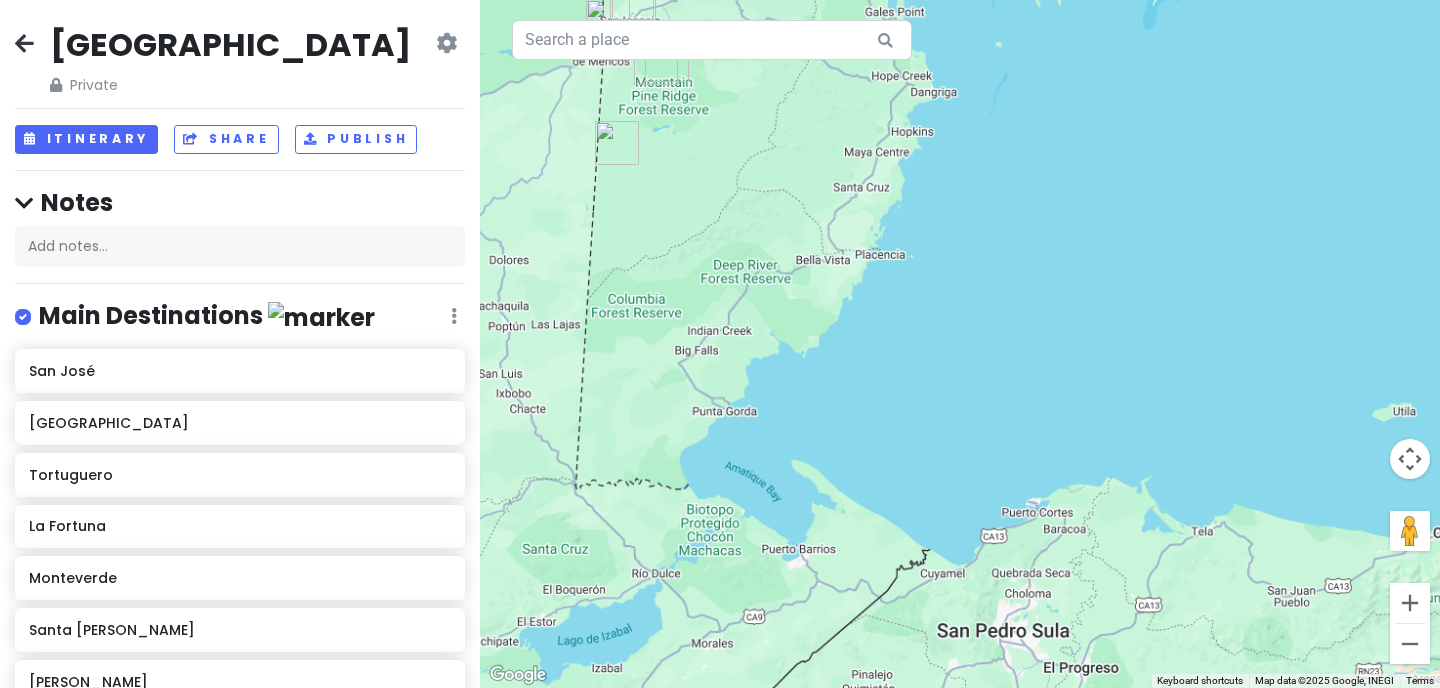 drag, startPoint x: 728, startPoint y: 125, endPoint x: 758, endPoint y: 463, distance: 339.32874 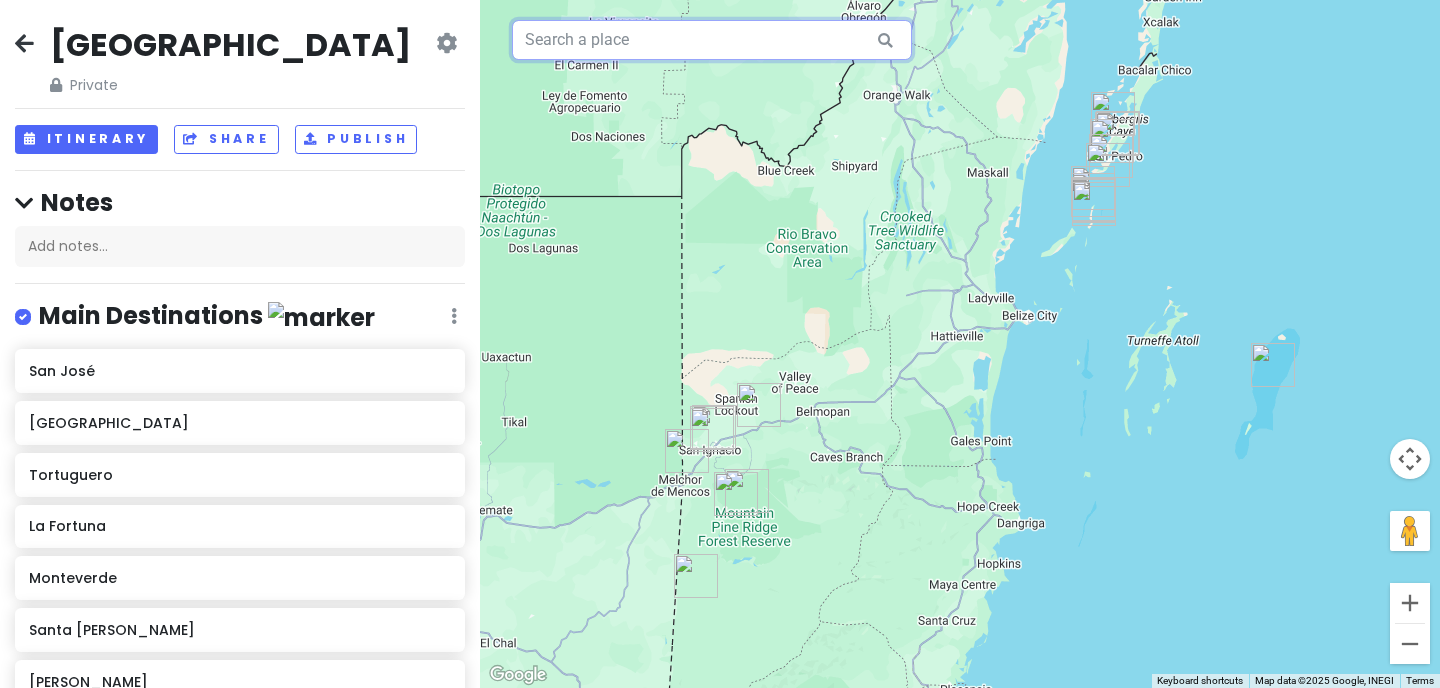 drag, startPoint x: 762, startPoint y: 292, endPoint x: 768, endPoint y: -50, distance: 342.0526 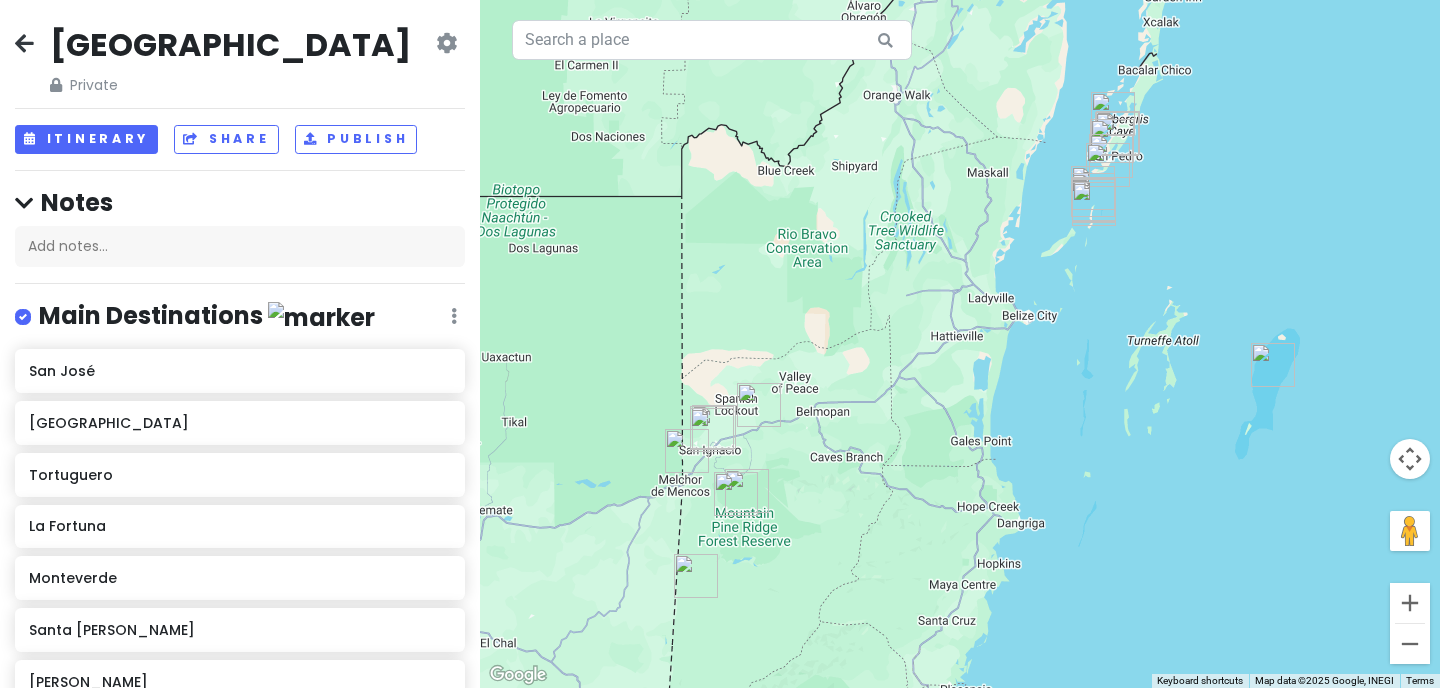 click on "[GEOGRAPHIC_DATA]  Private Change Dates Make a Copy Delete Trip Give Feedback 💡 Support Scout ☕️ Itinerary Share Publish Notes Add notes... Main Destinations   Edit Reorder Delete List [GEOGRAPHIC_DATA][PERSON_NAME] [GEOGRAPHIC_DATA] [GEOGRAPHIC_DATA] [GEOGRAPHIC_DATA] [GEOGRAPHIC_DATA] [GEOGRAPHIC_DATA][PERSON_NAME][GEOGRAPHIC_DATA][PERSON_NAME] [GEOGRAPHIC_DATA] Nosara [GEOGRAPHIC_DATA] [GEOGRAPHIC_DATA] [GEOGRAPHIC_DATA] [GEOGRAPHIC_DATA] [GEOGRAPHIC_DATA][PERSON_NAME] [GEOGRAPHIC_DATA] [GEOGRAPHIC_DATA] [GEOGRAPHIC_DATA] [GEOGRAPHIC_DATA] [GEOGRAPHIC_DATA][PERSON_NAME][PERSON_NAME] Accommodations   Edit Reorder Delete List [GEOGRAPHIC_DATA] Treehouse [GEOGRAPHIC_DATA] Bigfoot Hostel & Volcano Boarding Bella's Backpackers Hostel [DATE] funday [GEOGRAPHIC_DATA] Hostel [GEOGRAPHIC_DATA] [GEOGRAPHIC_DATA][PERSON_NAME] [GEOGRAPHIC_DATA] [GEOGRAPHIC_DATA] Guesthouse [GEOGRAPHIC_DATA] [GEOGRAPHIC_DATA] Hotel Activities   Edit Reorder Delete List [GEOGRAPHIC_DATA] [GEOGRAPHIC_DATA] [GEOGRAPHIC_DATA] [GEOGRAPHIC_DATA] Mombacho [GEOGRAPHIC_DATA][PERSON_NAME] Snorkeling [GEOGRAPHIC_DATA] Snorkeling Great Blue Hole Fly over Ragga Sailing Adventures Caye caulker to Dangriga 3 days 2 nights sailing tour Green Iguana Conservation Project Sights   Edit Reorder Delete List The Split" at bounding box center (720, 344) 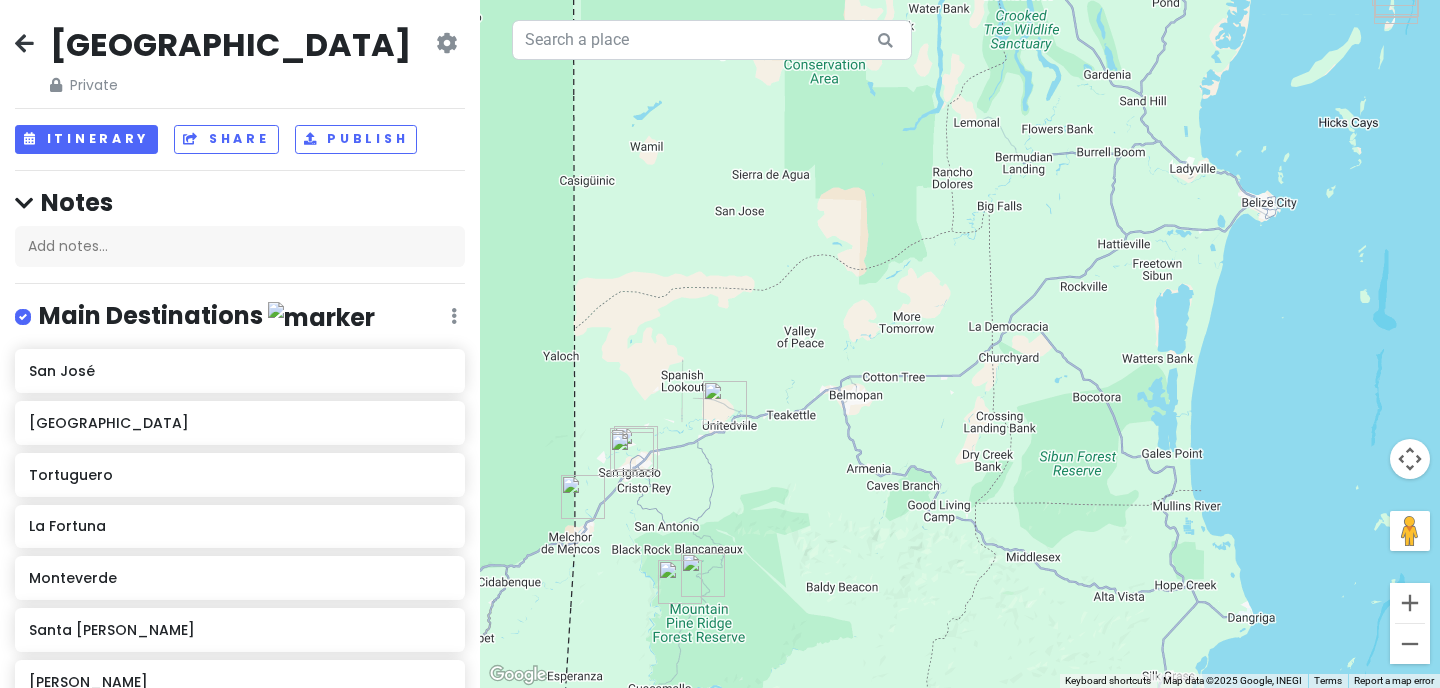 drag, startPoint x: 530, startPoint y: 379, endPoint x: 584, endPoint y: 242, distance: 147.25827 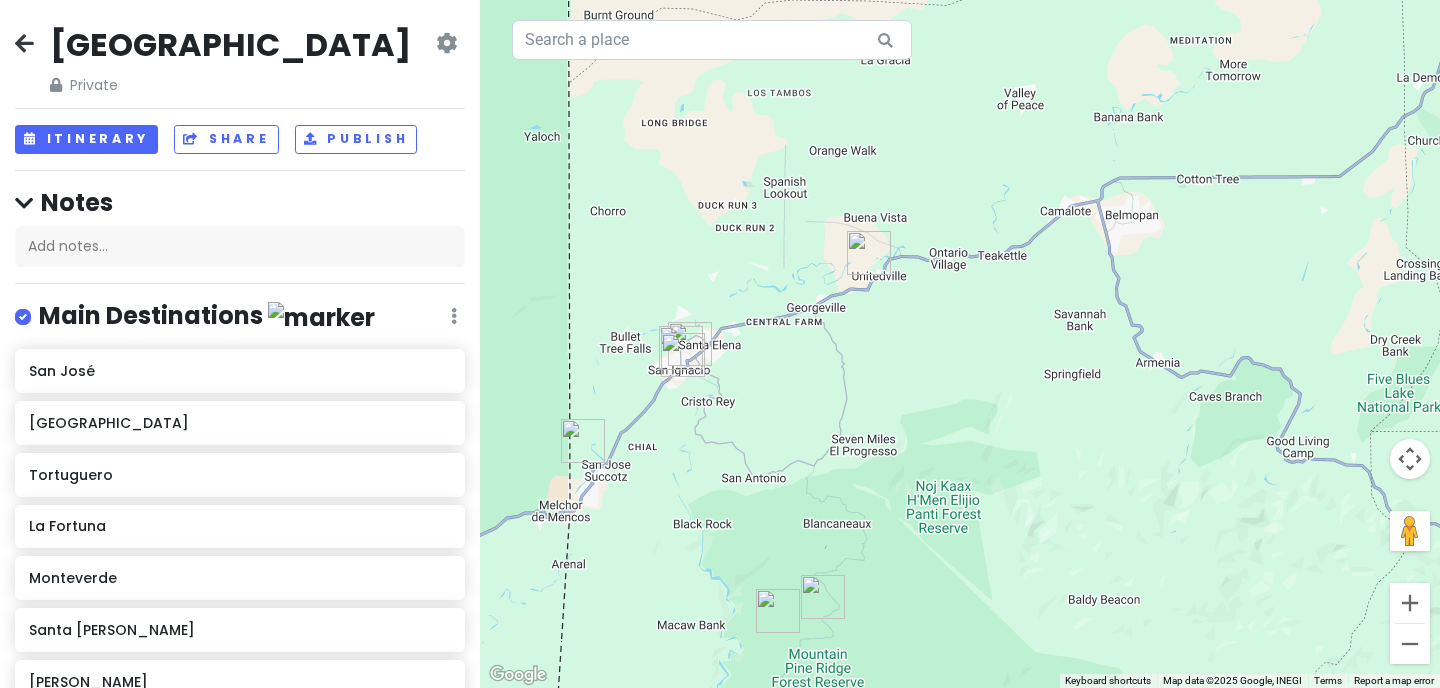 drag, startPoint x: 773, startPoint y: 288, endPoint x: 845, endPoint y: 267, distance: 75 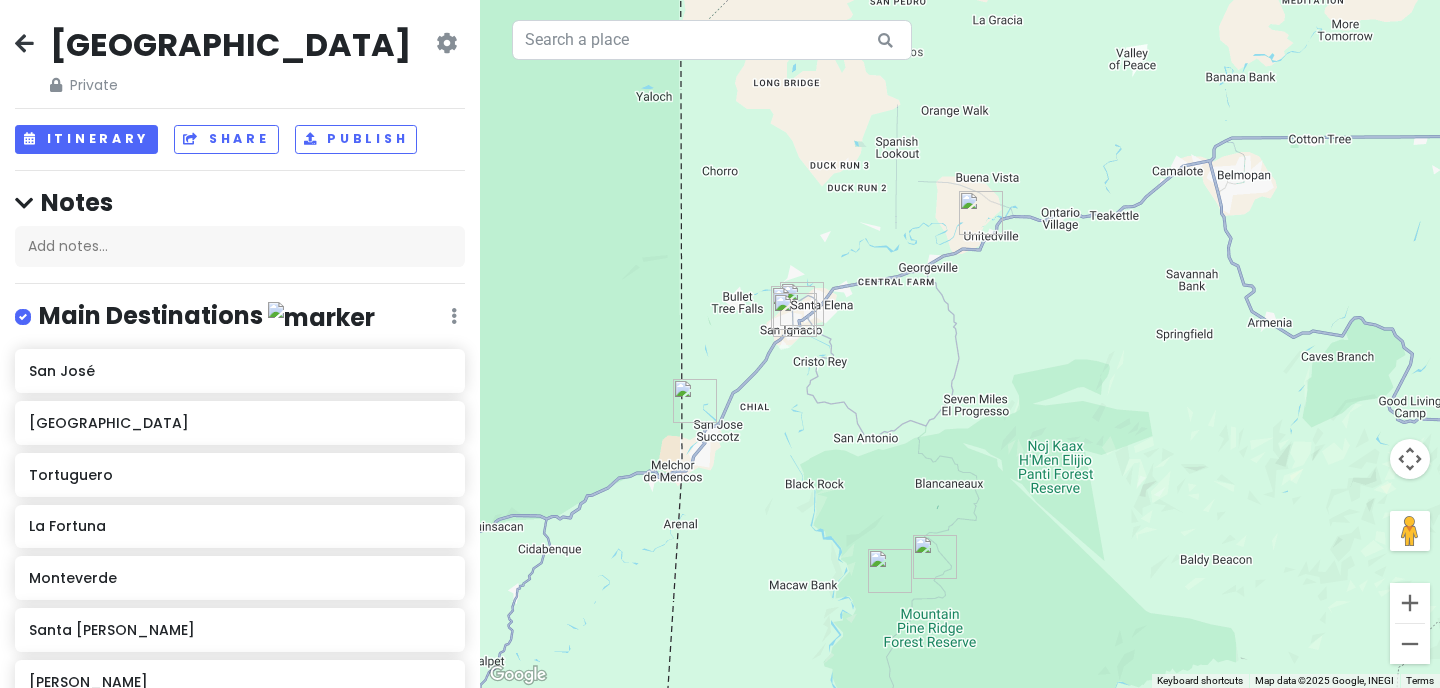 drag, startPoint x: 781, startPoint y: 357, endPoint x: 895, endPoint y: 319, distance: 120.16655 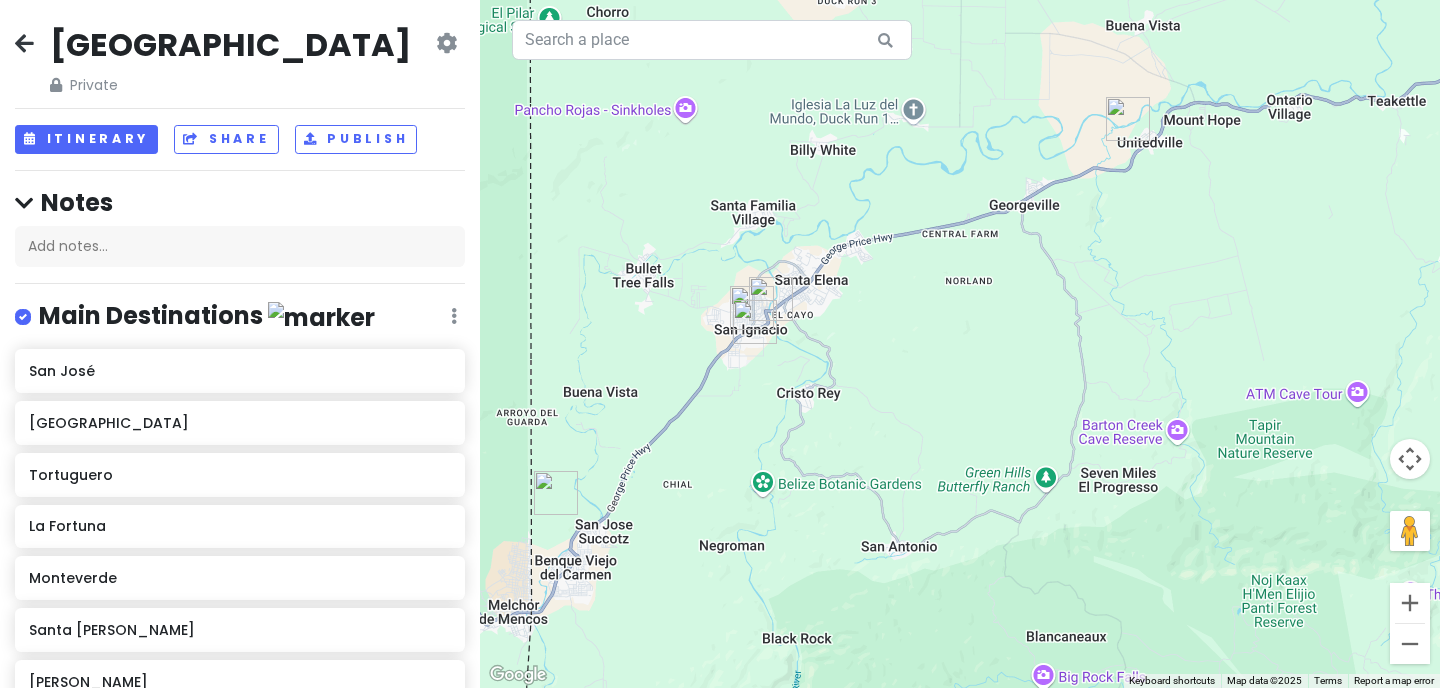click at bounding box center [1128, 119] 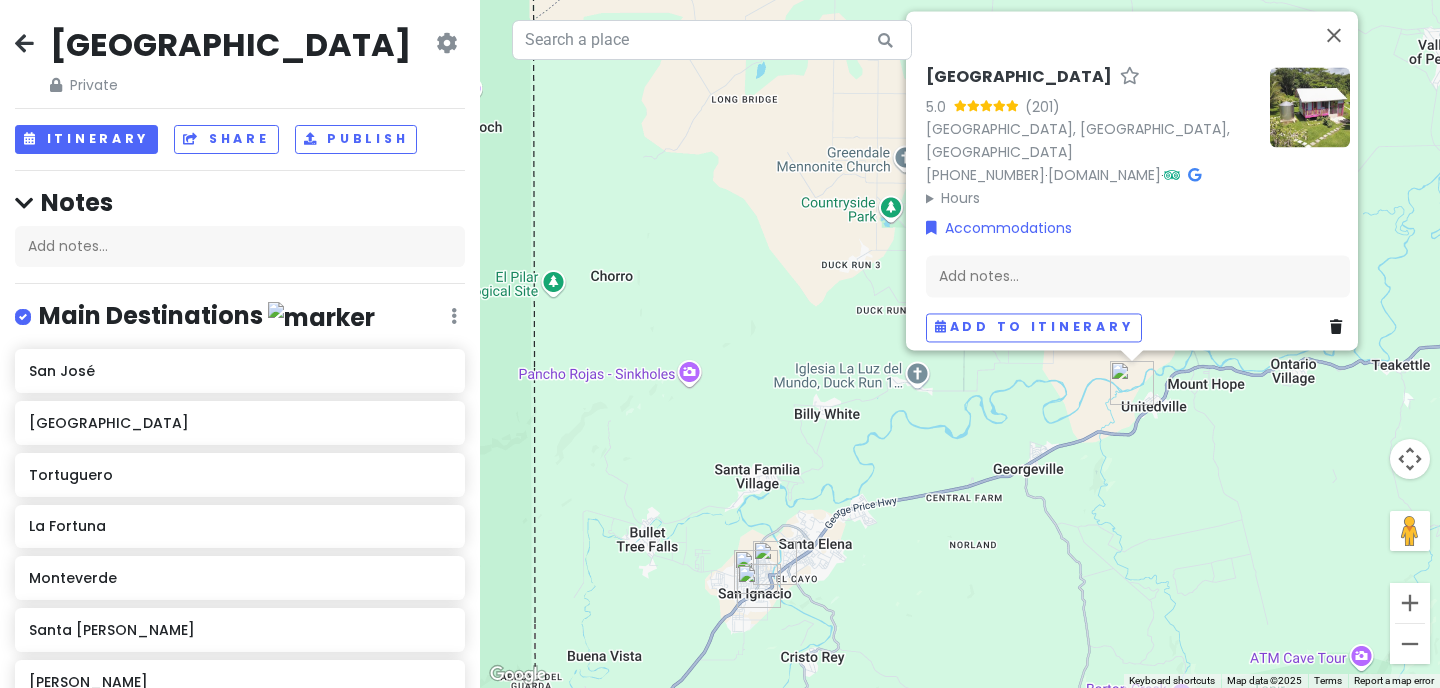 drag, startPoint x: 732, startPoint y: 283, endPoint x: 776, endPoint y: 17, distance: 269.61453 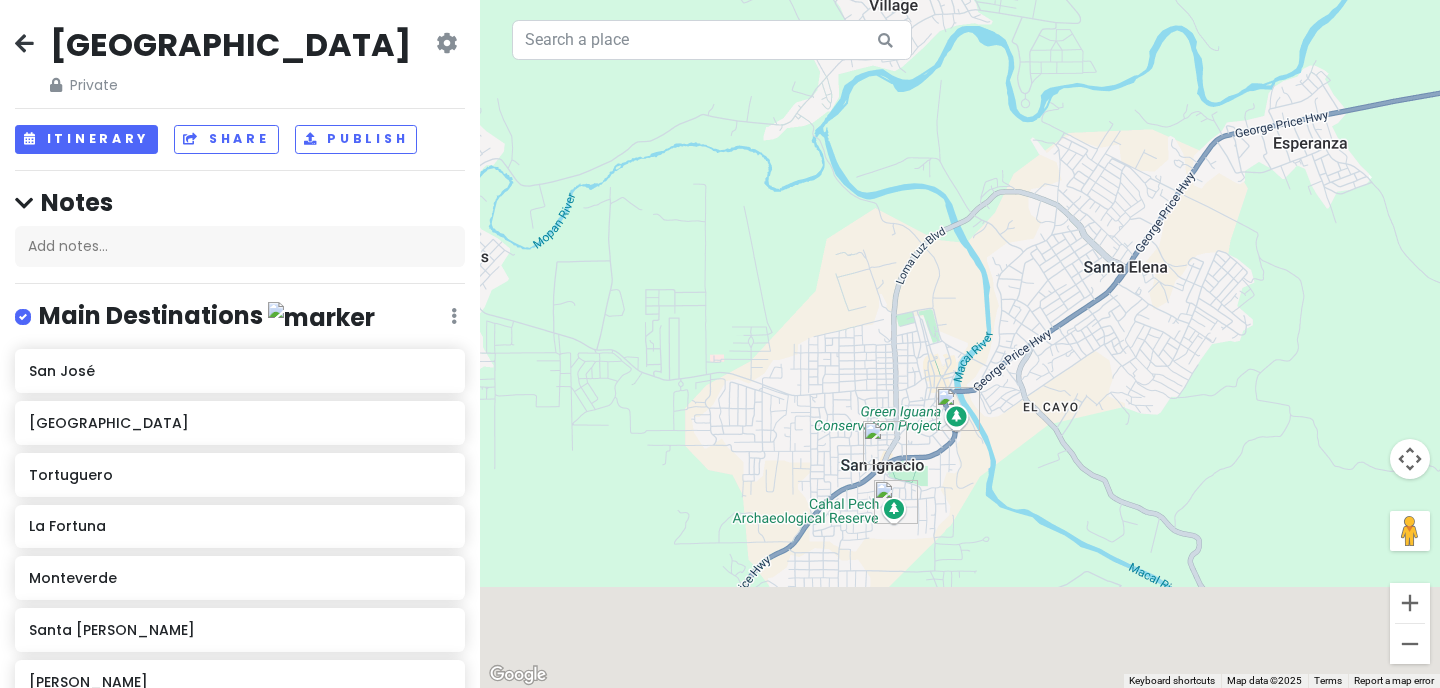 drag, startPoint x: 966, startPoint y: 534, endPoint x: 966, endPoint y: 414, distance: 120 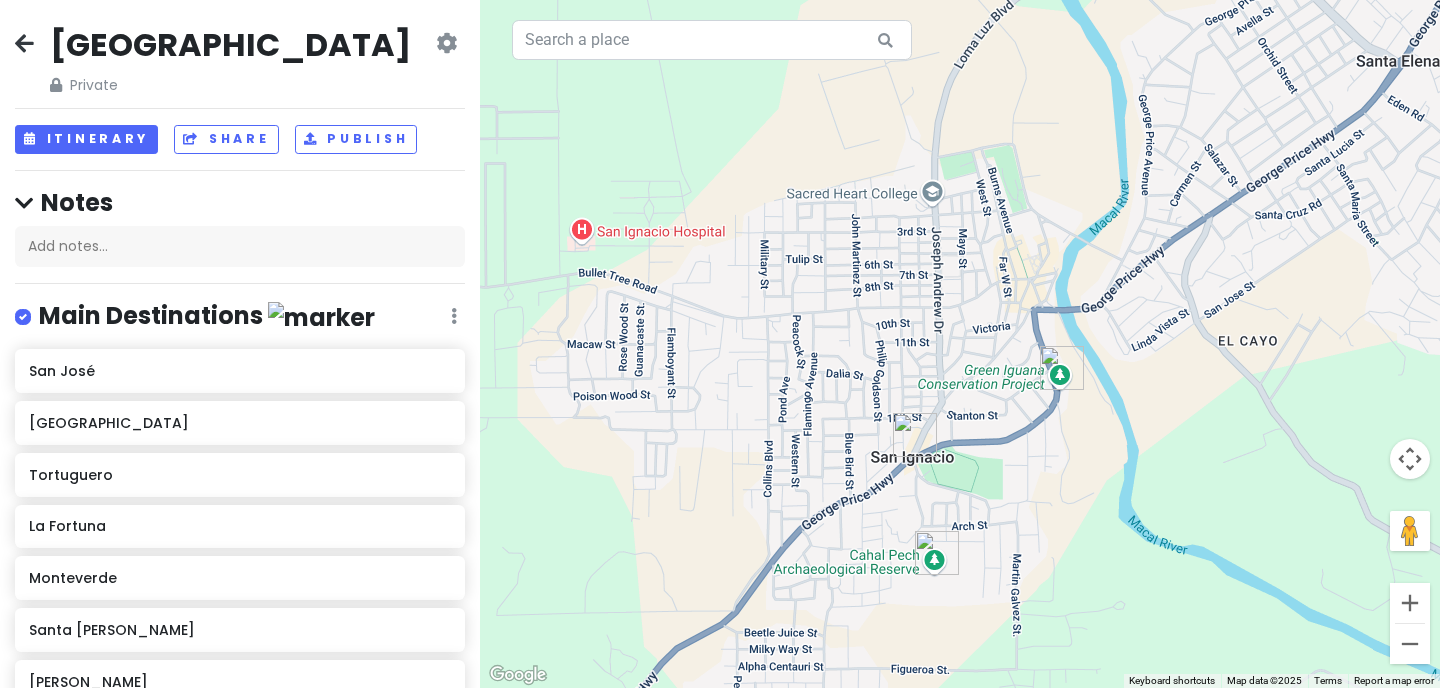click at bounding box center (1062, 368) 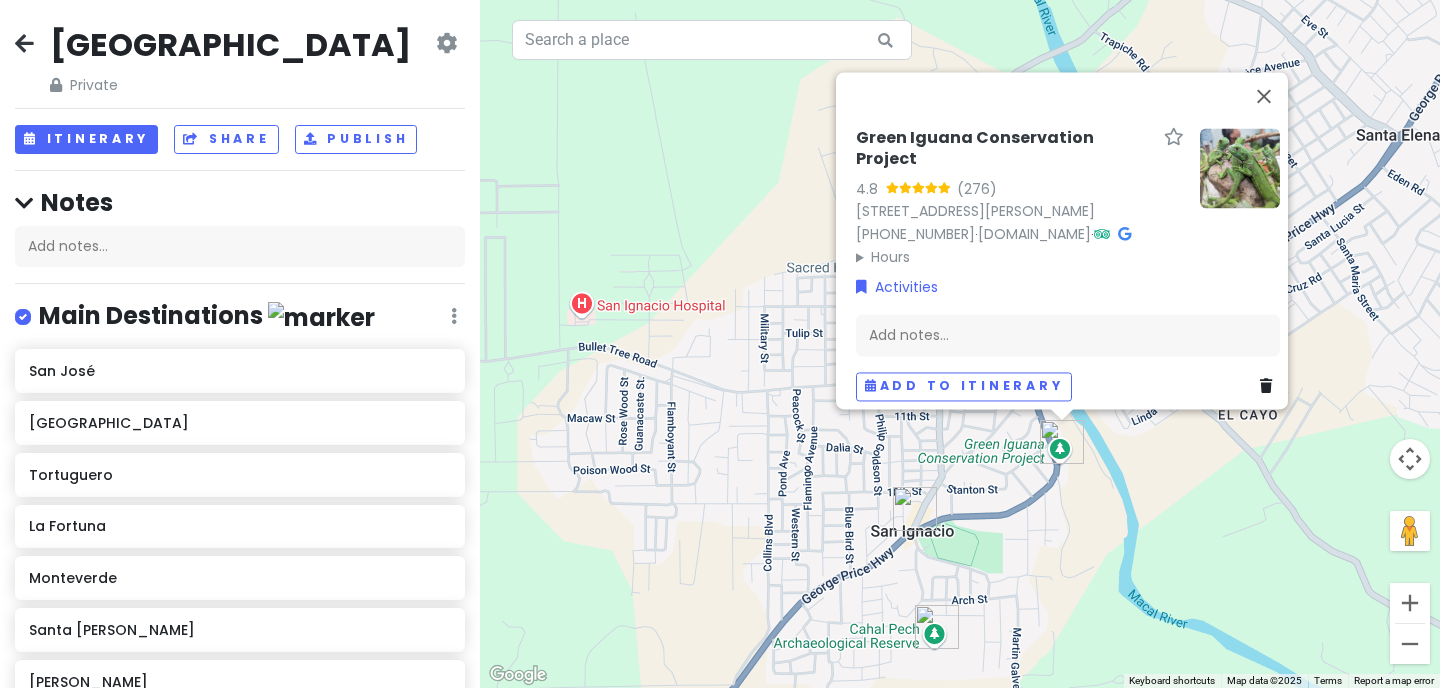 click at bounding box center [915, 509] 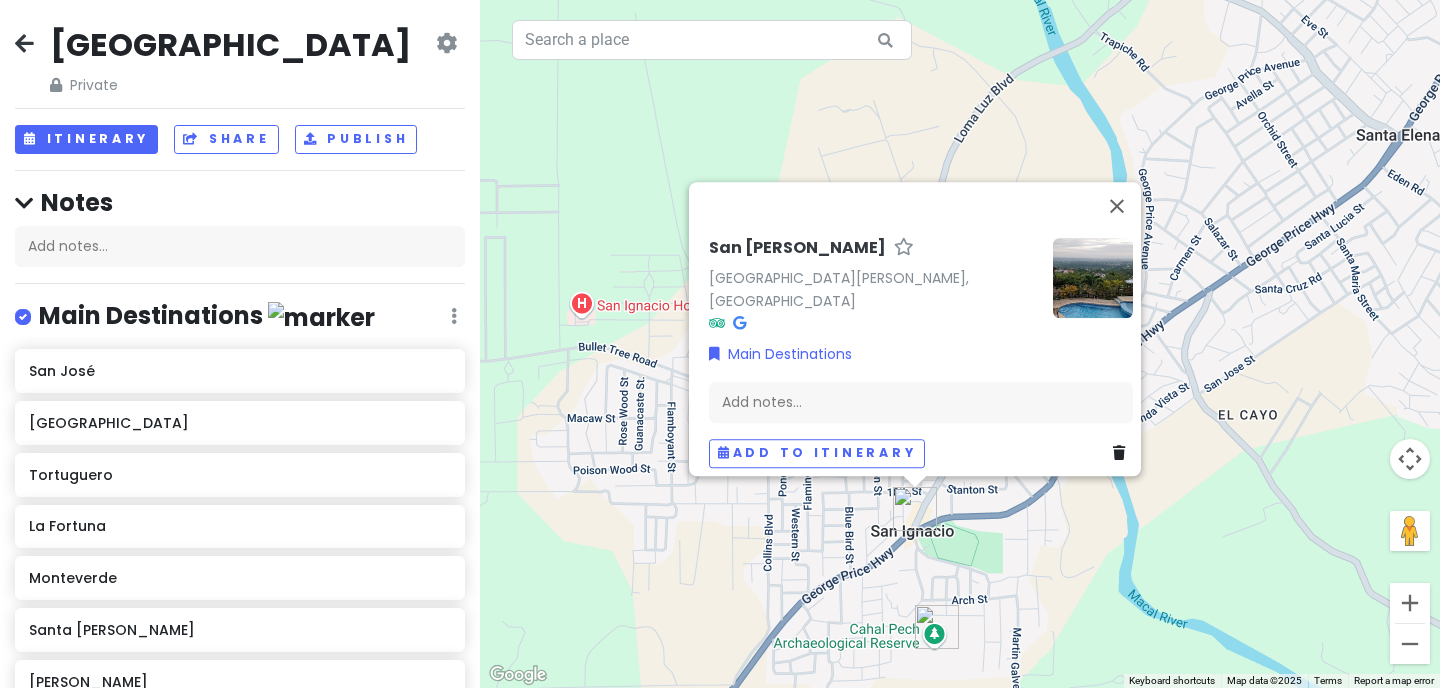 click at bounding box center [937, 627] 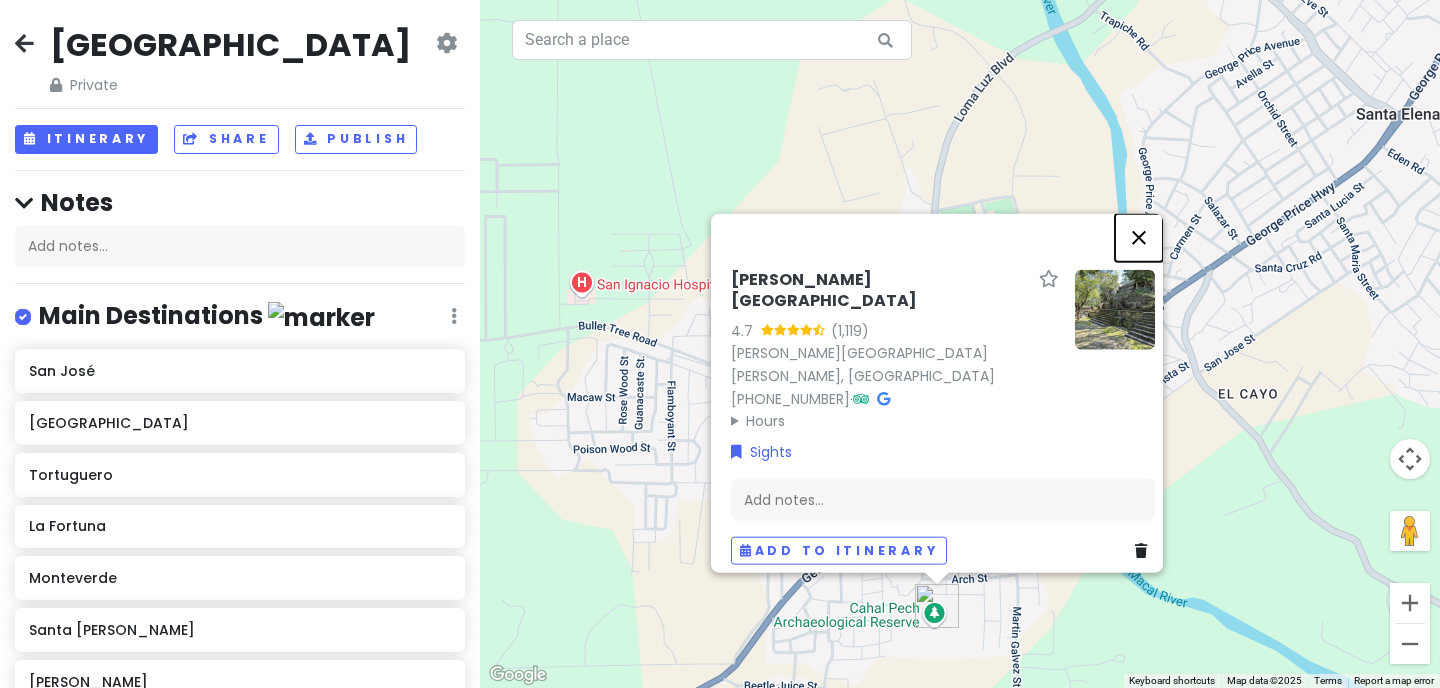 click at bounding box center [1139, 238] 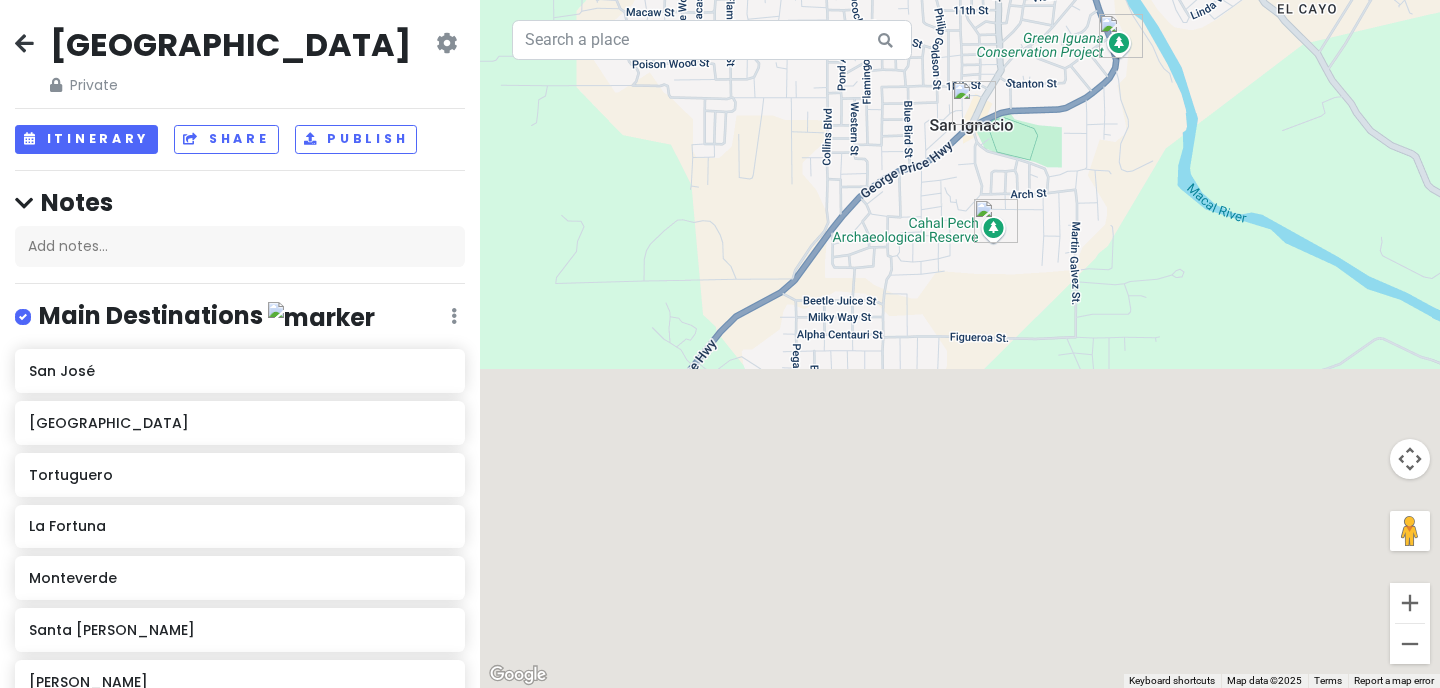 drag, startPoint x: 857, startPoint y: 459, endPoint x: 959, endPoint y: -27, distance: 496.58835 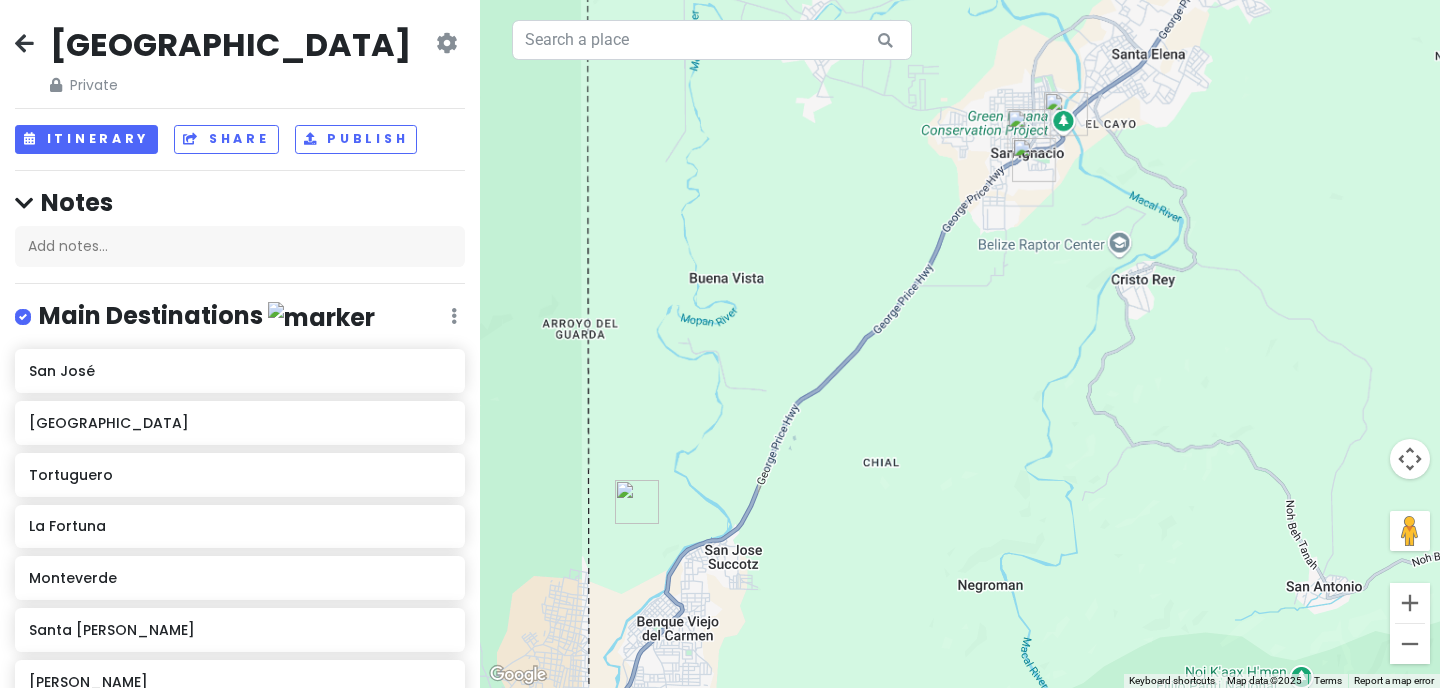 drag, startPoint x: 966, startPoint y: 312, endPoint x: 940, endPoint y: 488, distance: 177.9101 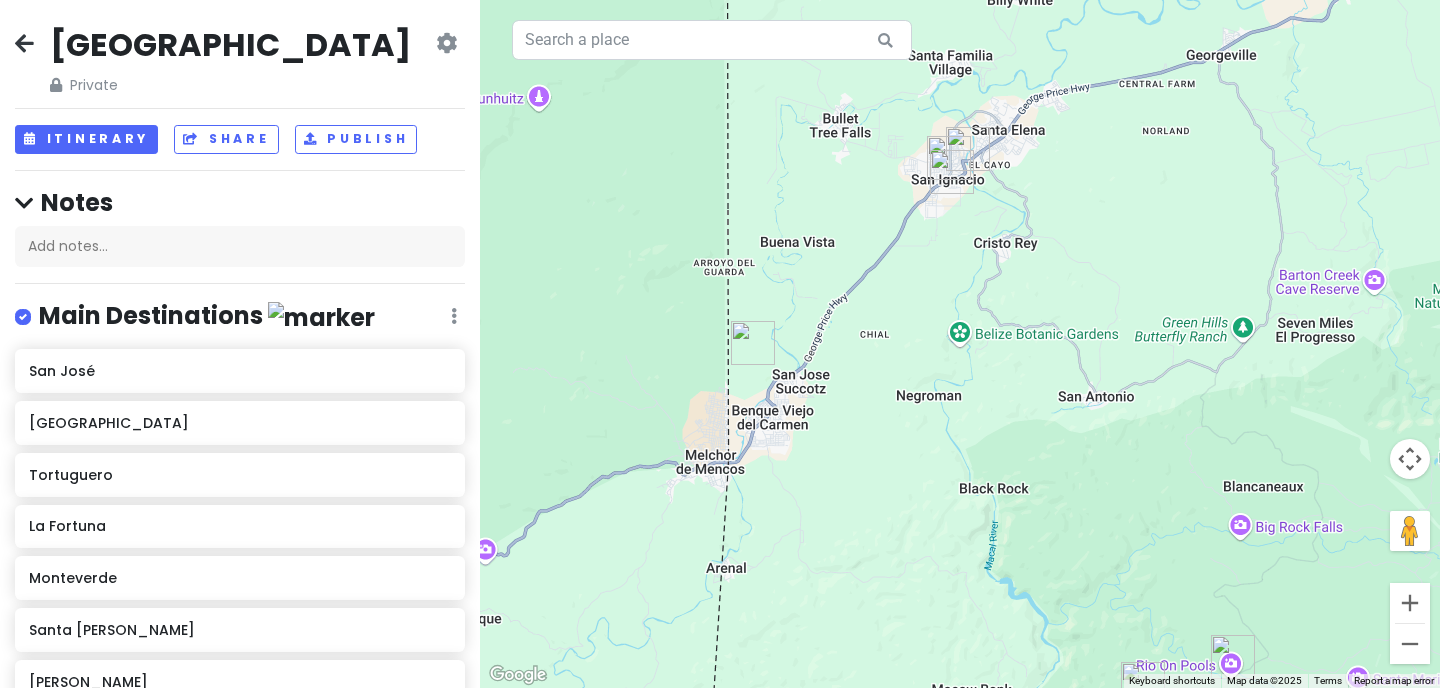 drag, startPoint x: 901, startPoint y: 518, endPoint x: 870, endPoint y: 368, distance: 153.16985 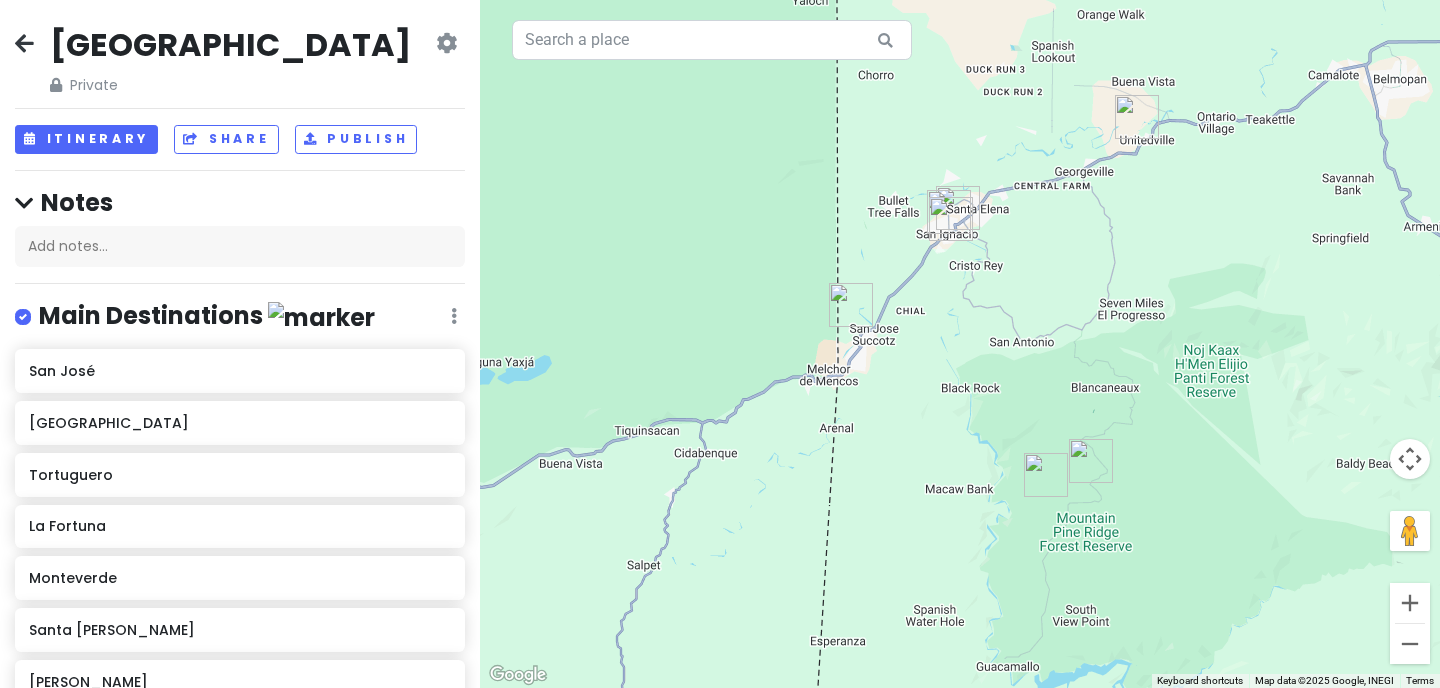 drag, startPoint x: 980, startPoint y: 309, endPoint x: 919, endPoint y: 303, distance: 61.294373 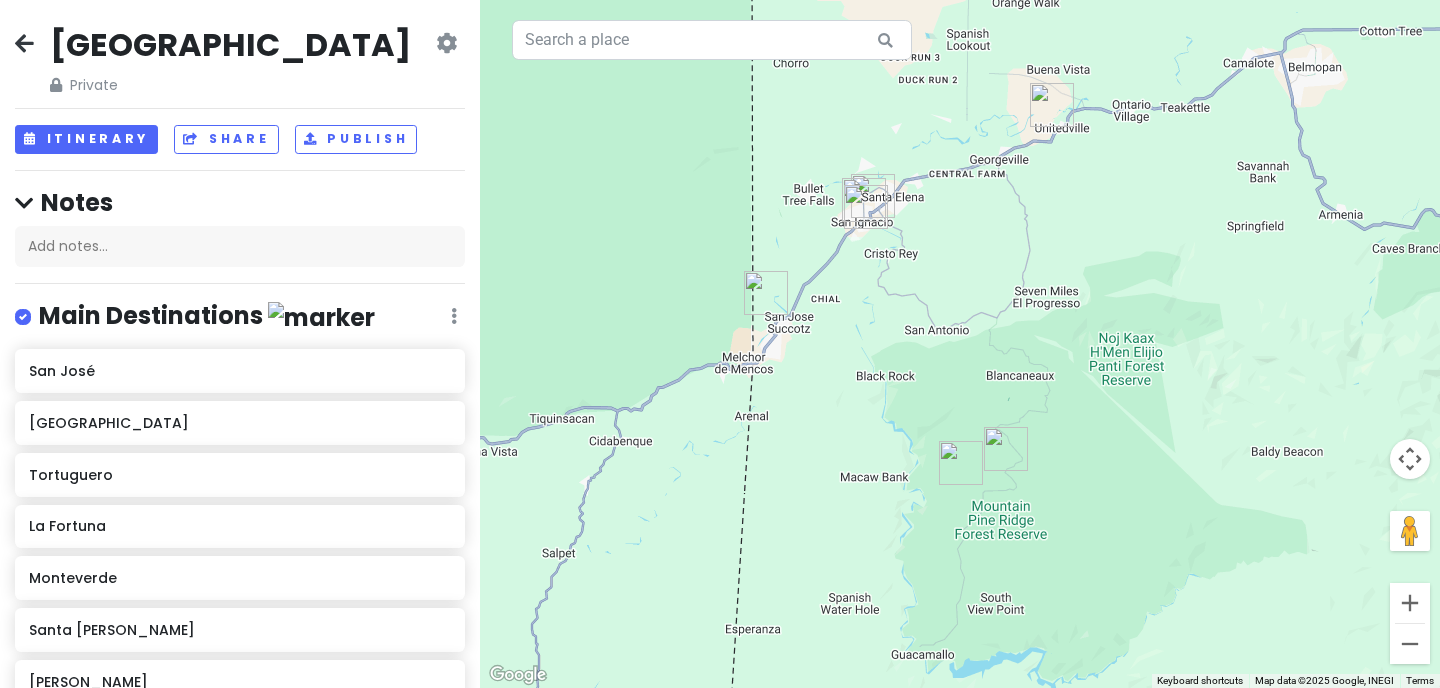 click at bounding box center [766, 293] 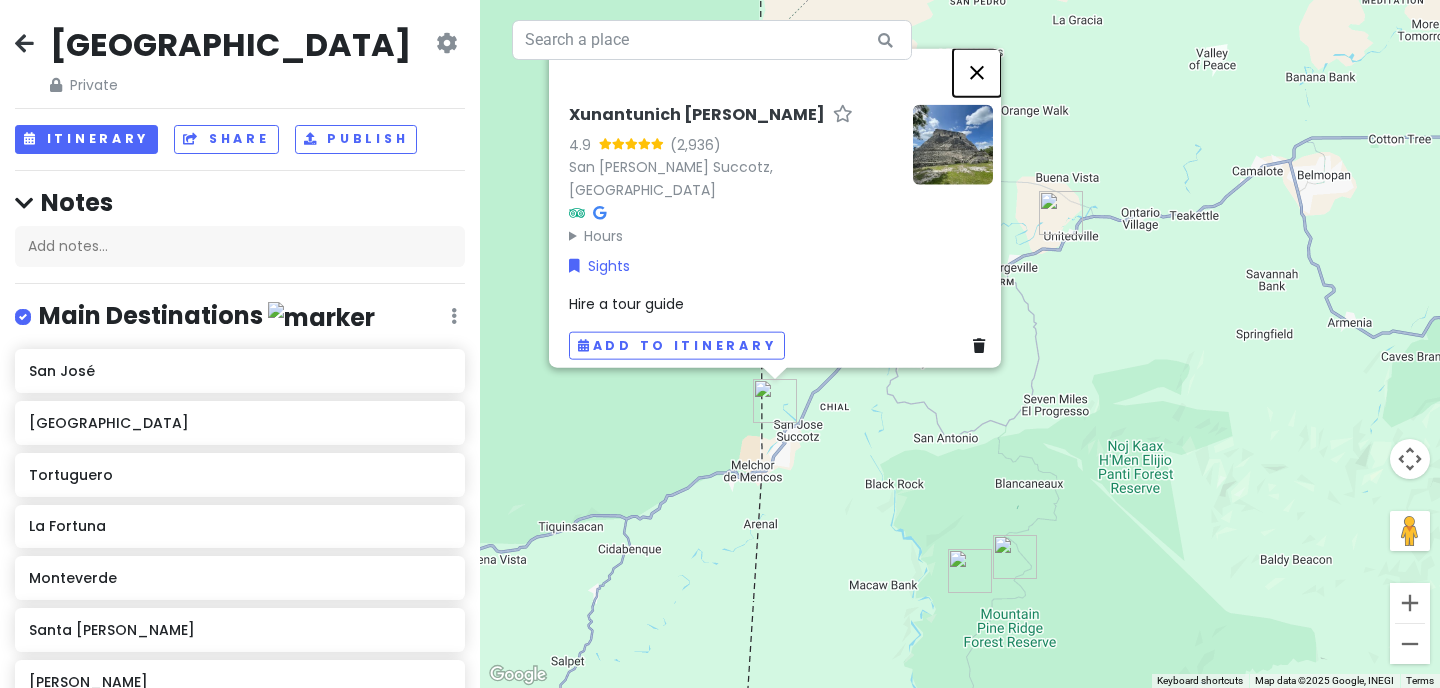 click at bounding box center (977, 73) 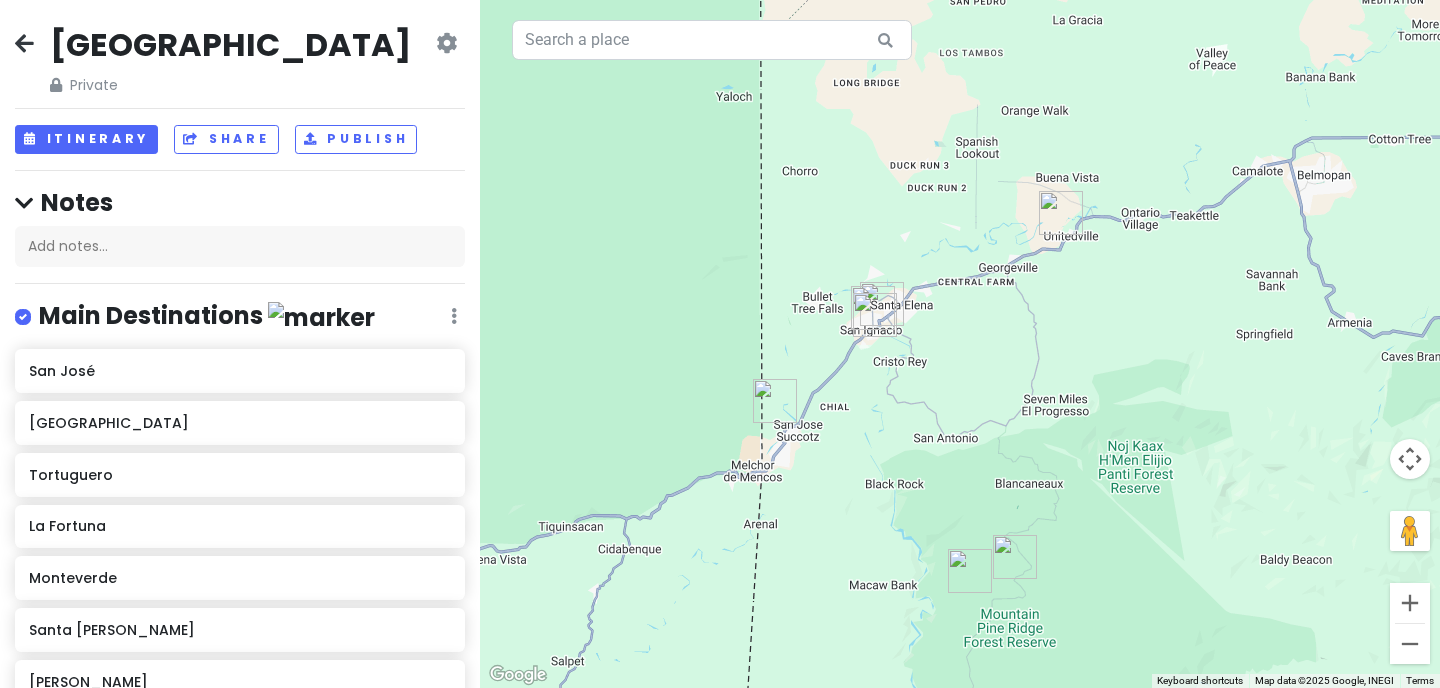 click at bounding box center [970, 571] 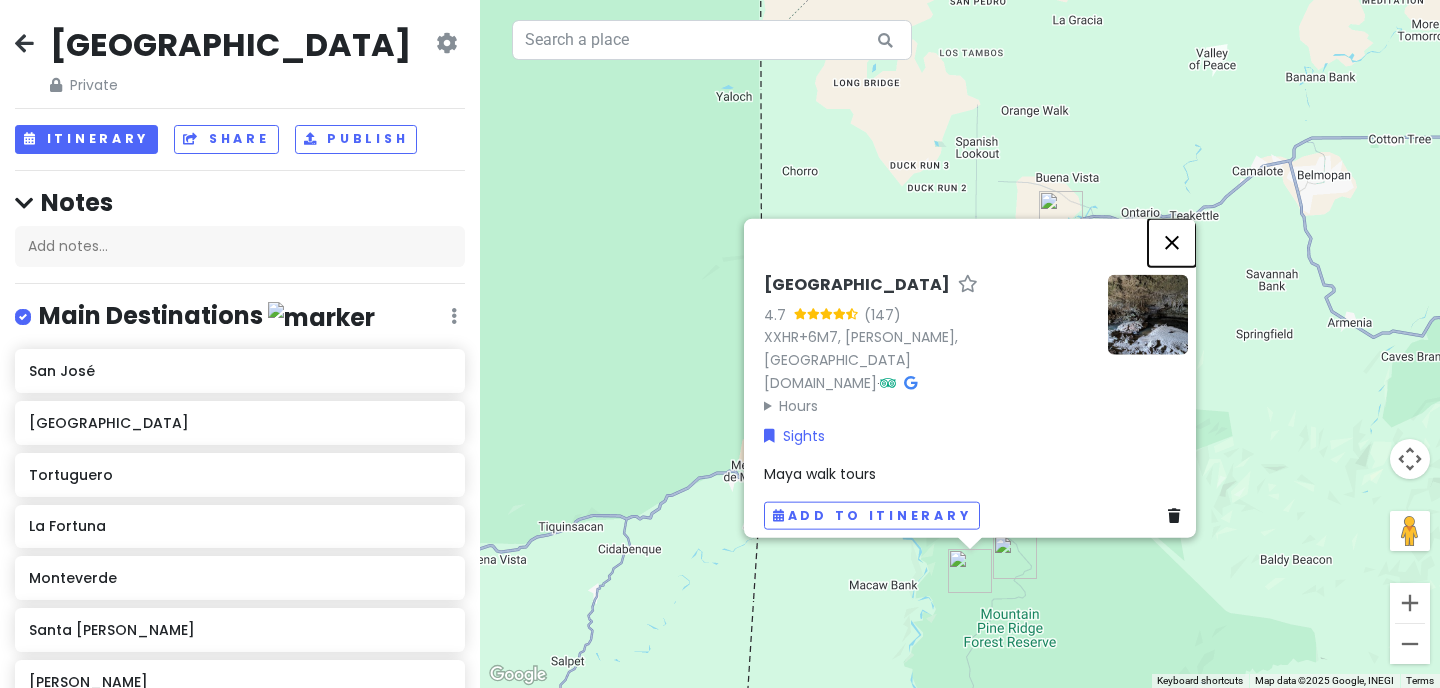 click at bounding box center (1172, 243) 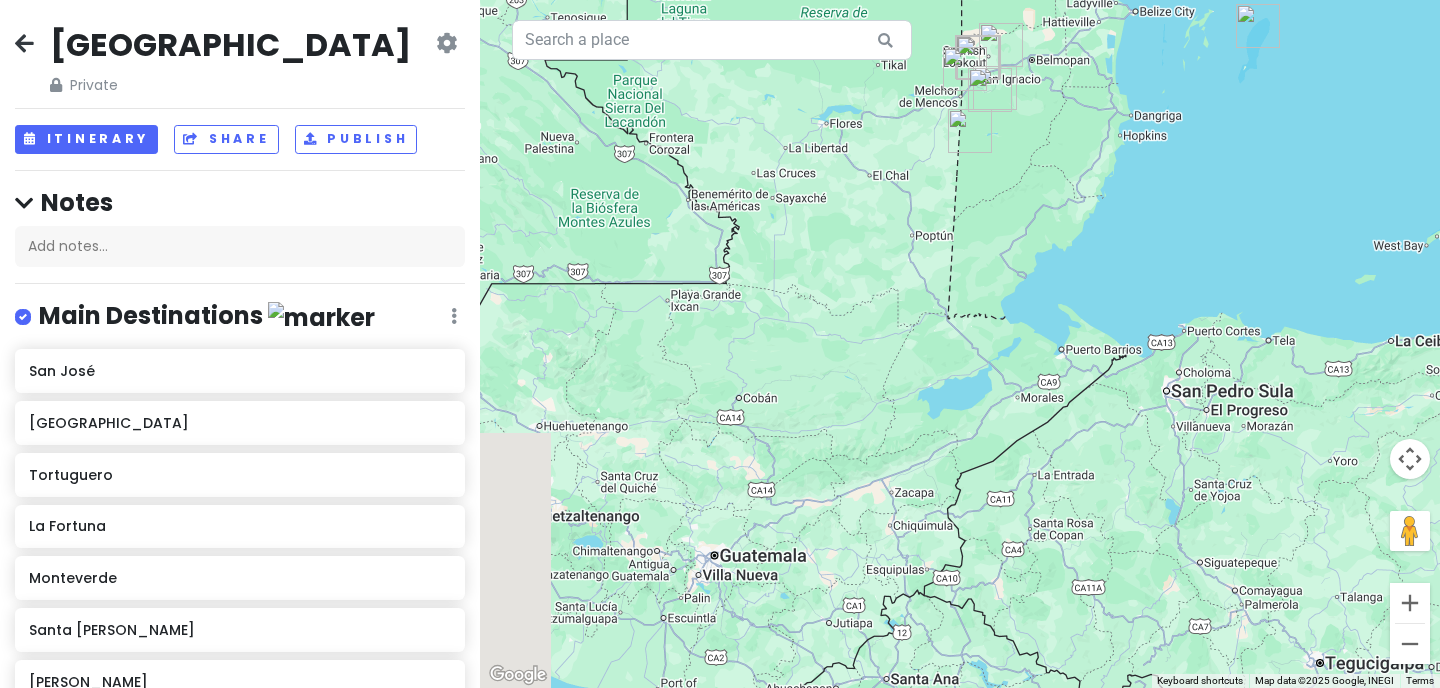 drag, startPoint x: 1117, startPoint y: 516, endPoint x: 1072, endPoint y: 193, distance: 326.1196 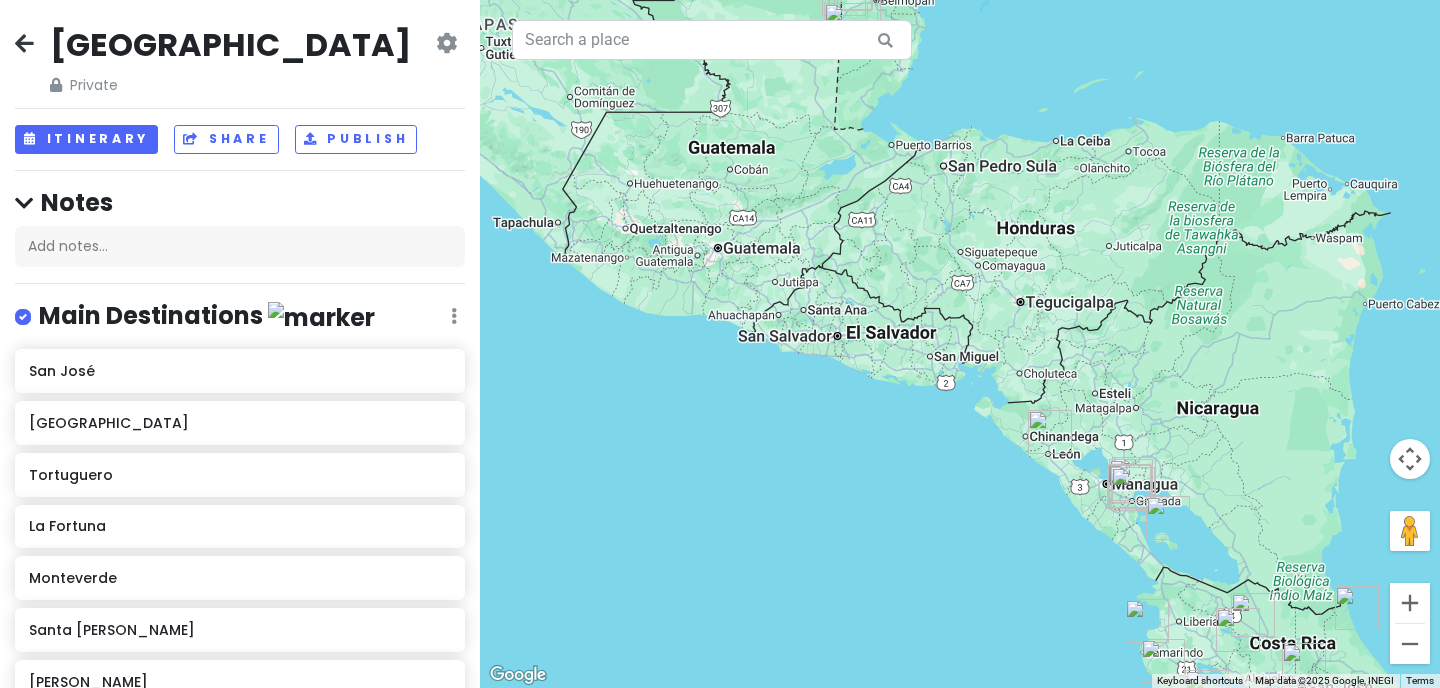 drag, startPoint x: 1211, startPoint y: 309, endPoint x: 998, endPoint y: 290, distance: 213.84573 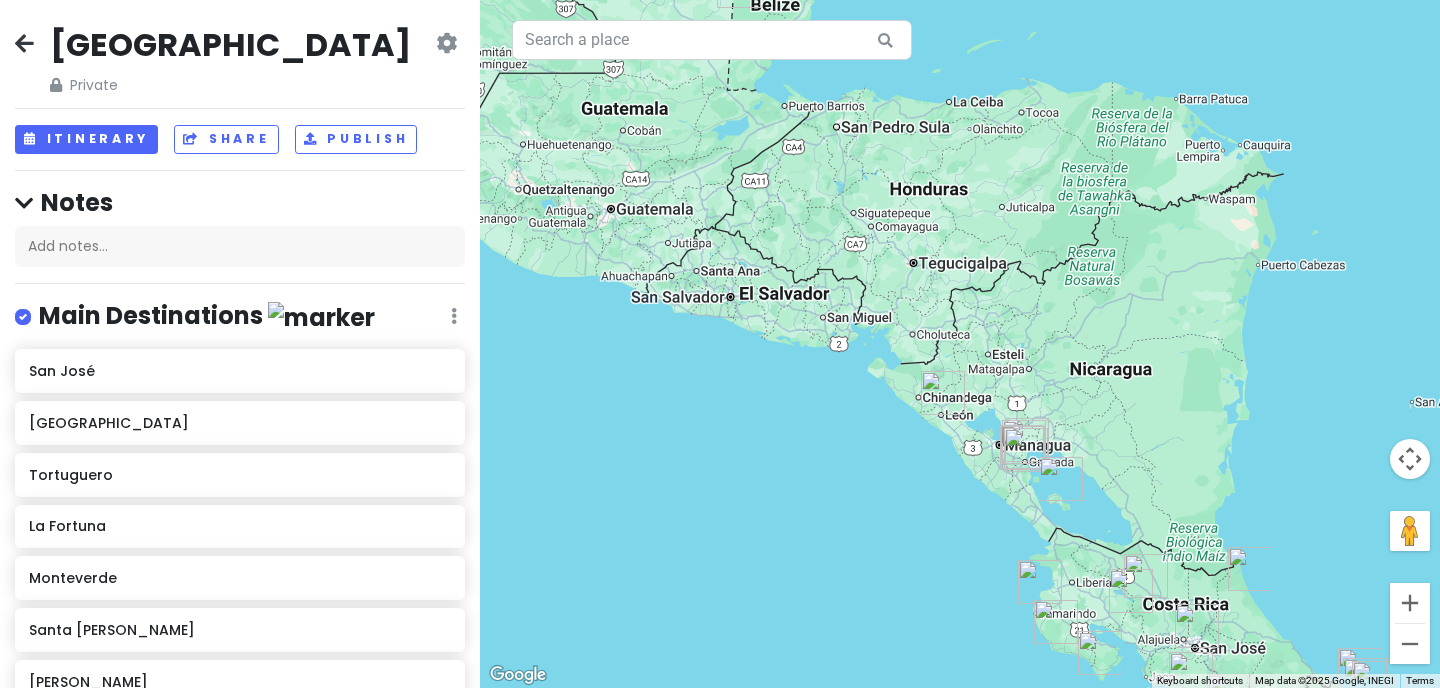 drag, startPoint x: 1026, startPoint y: 400, endPoint x: 1088, endPoint y: 479, distance: 100.4241 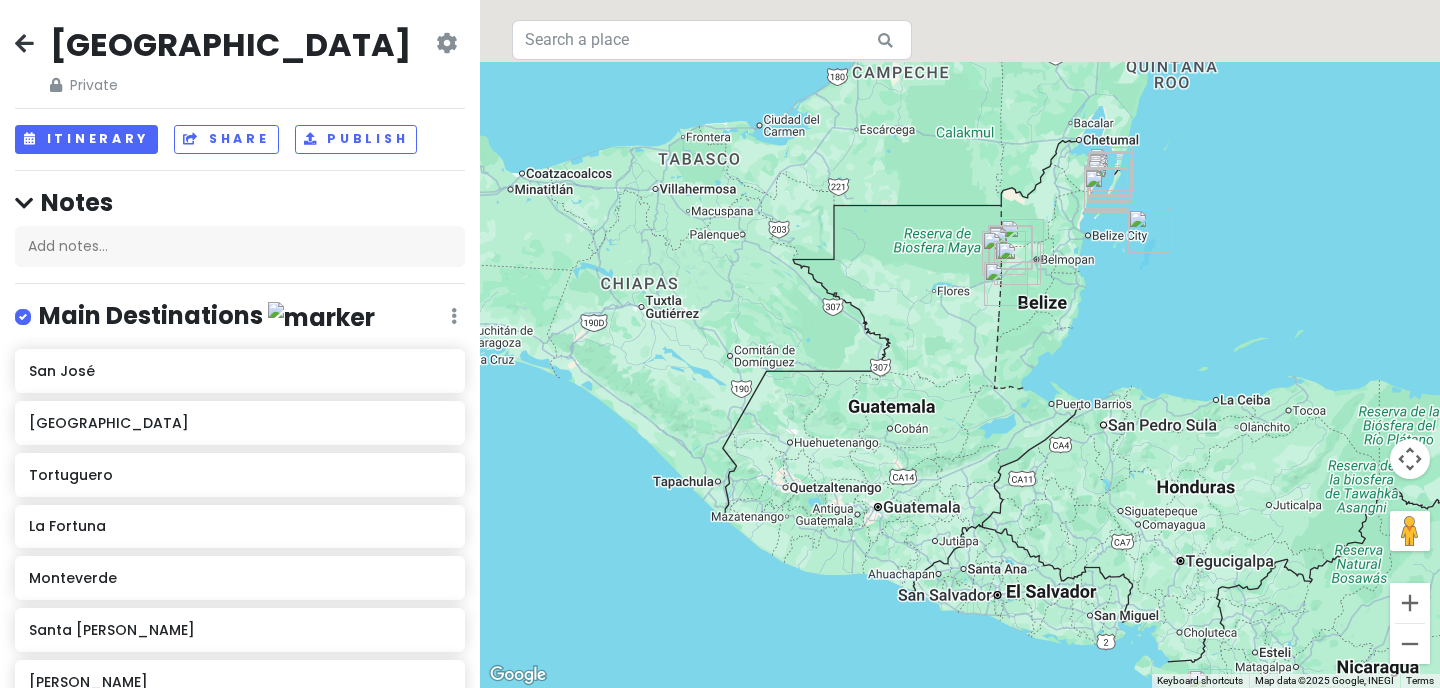 drag, startPoint x: 1088, startPoint y: 479, endPoint x: 1226, endPoint y: 618, distance: 195.86986 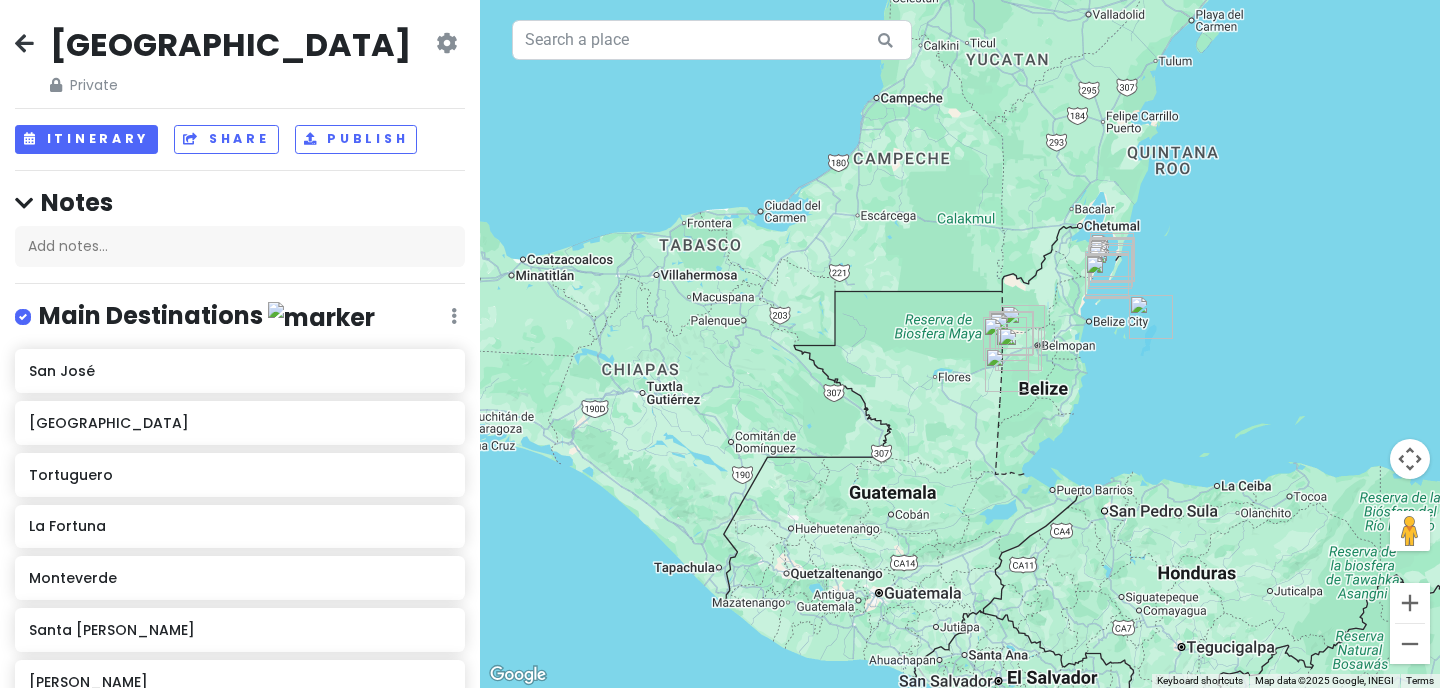 drag, startPoint x: 1120, startPoint y: 520, endPoint x: 960, endPoint y: 428, distance: 184.56435 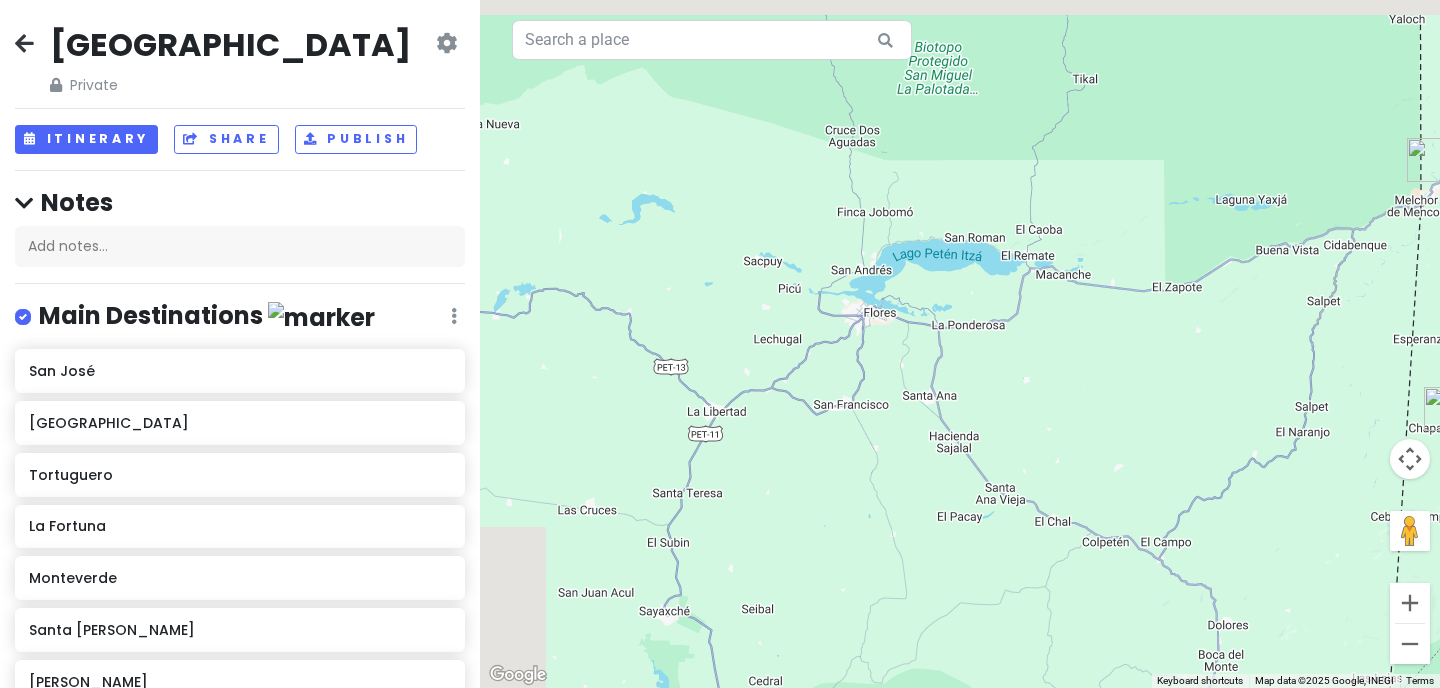 drag, startPoint x: 833, startPoint y: 316, endPoint x: 950, endPoint y: 608, distance: 314.56796 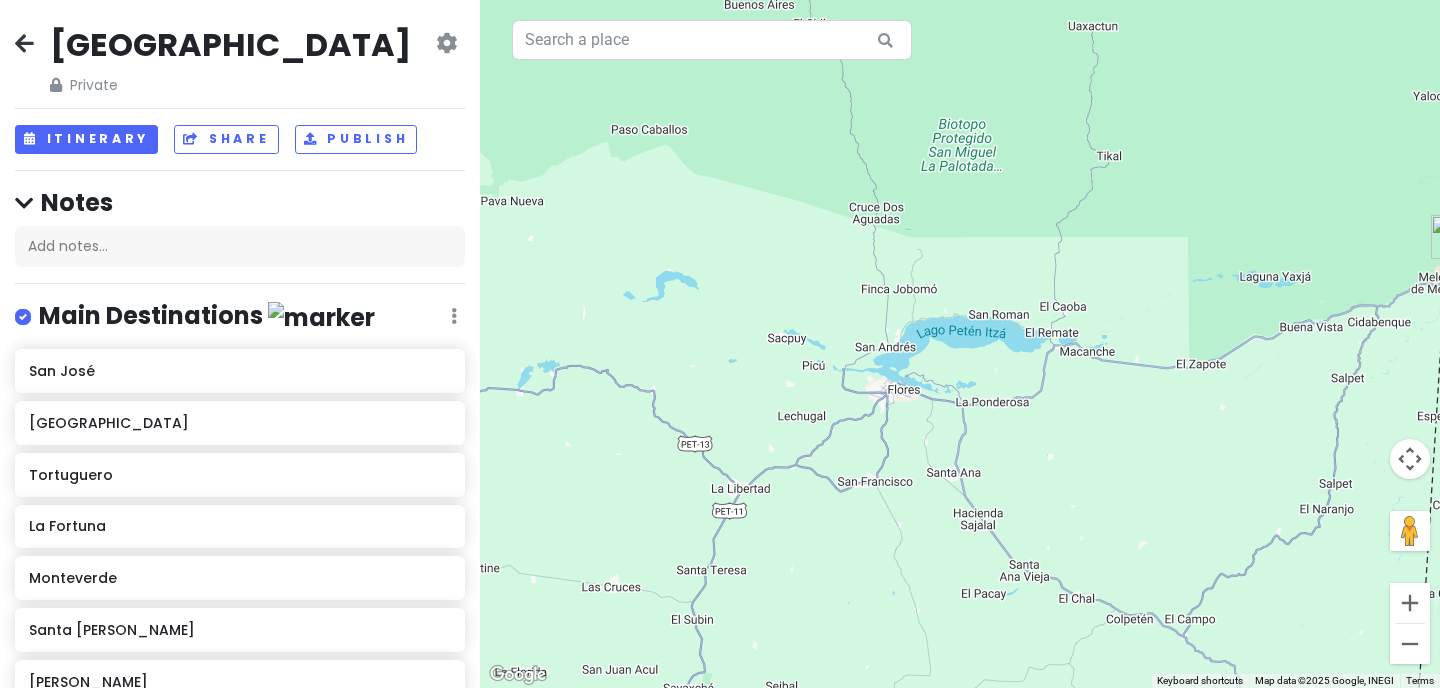 drag, startPoint x: 950, startPoint y: 608, endPoint x: 959, endPoint y: 656, distance: 48.83646 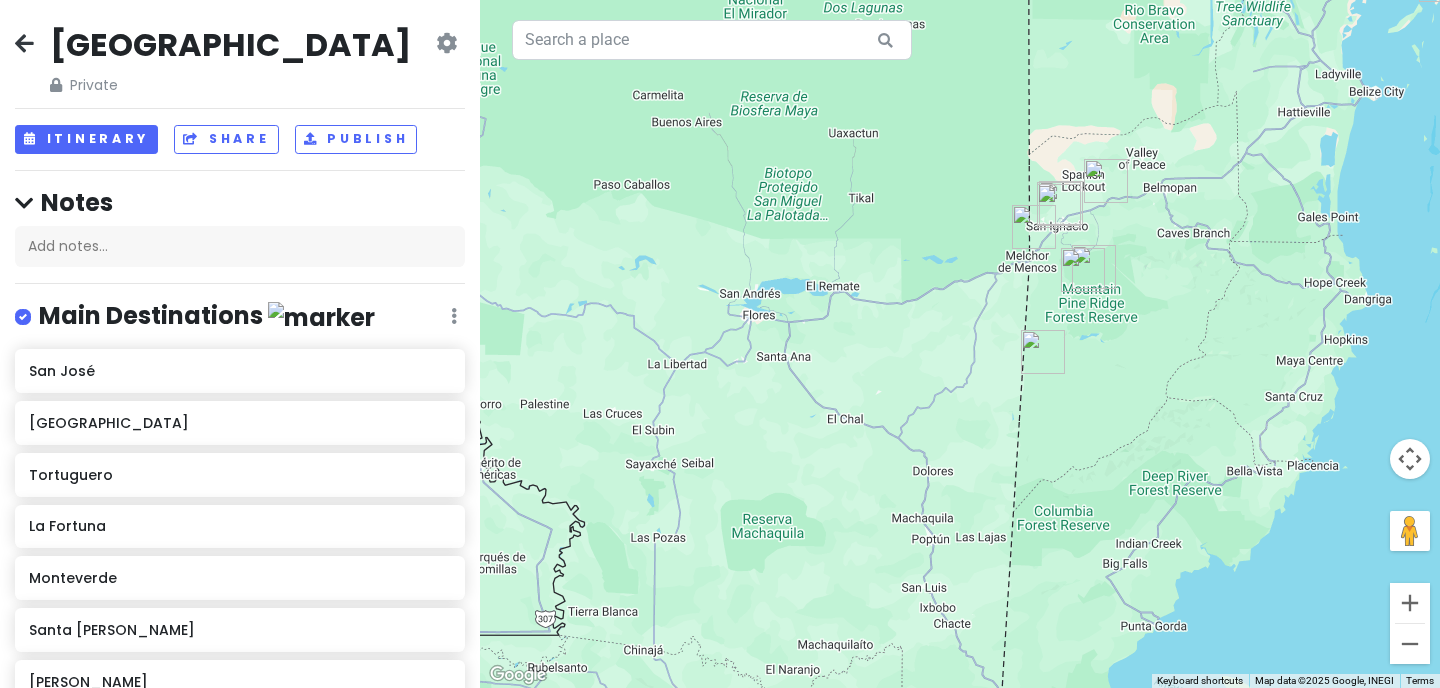 drag, startPoint x: 833, startPoint y: 538, endPoint x: 974, endPoint y: 464, distance: 159.23882 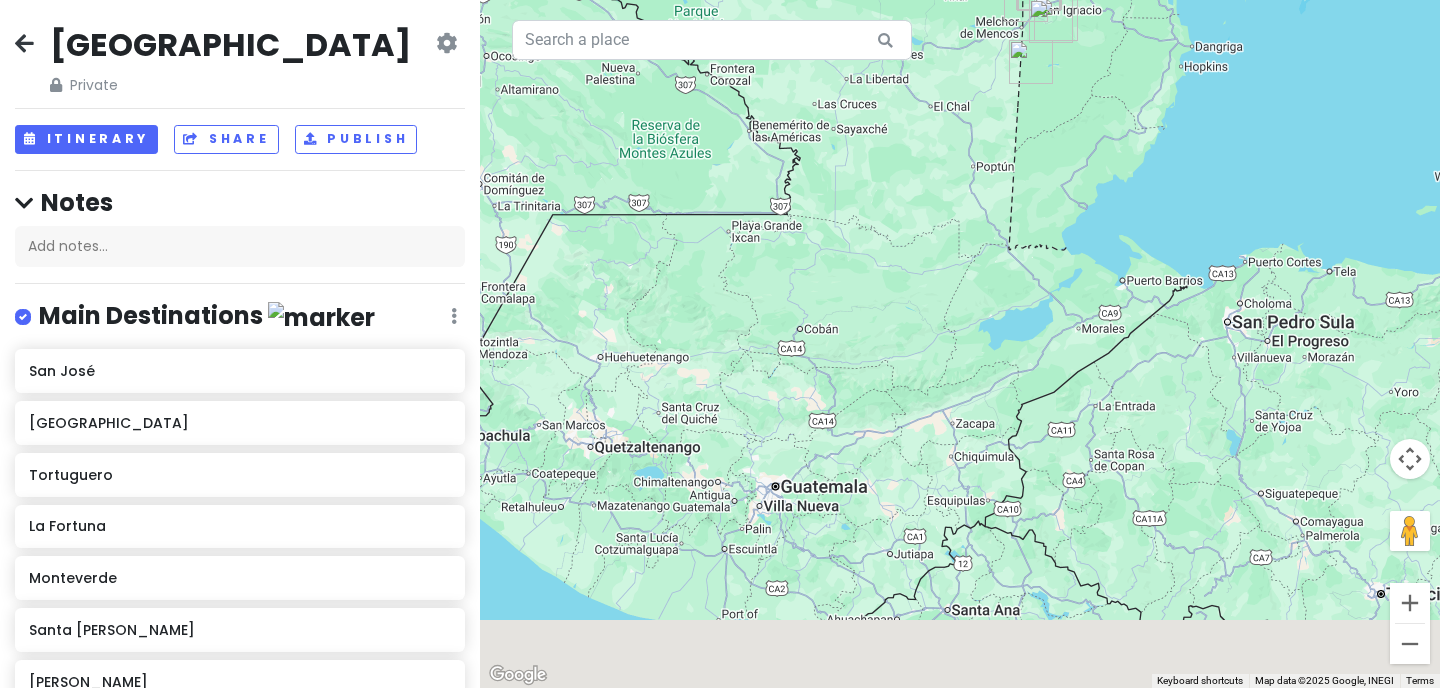 drag, startPoint x: 974, startPoint y: 464, endPoint x: 896, endPoint y: 140, distance: 333.25665 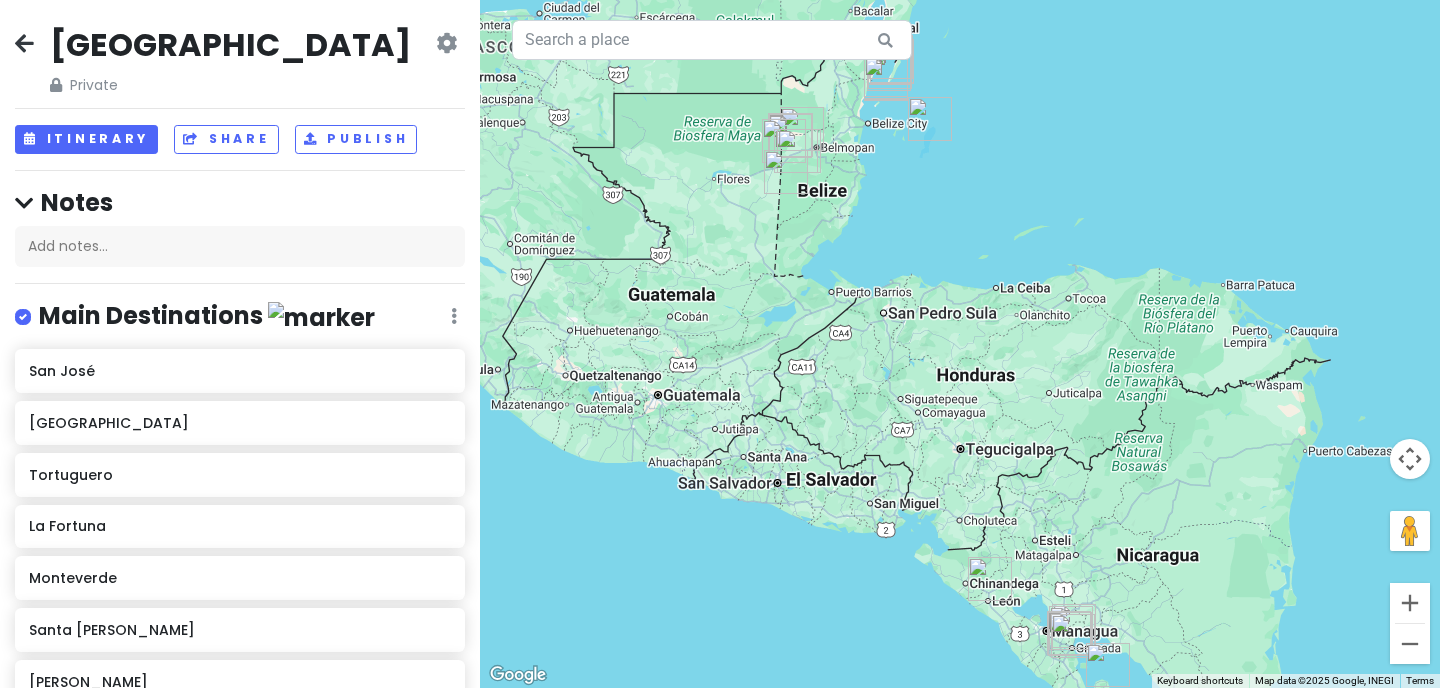 drag, startPoint x: 1155, startPoint y: 286, endPoint x: 988, endPoint y: 505, distance: 275.40878 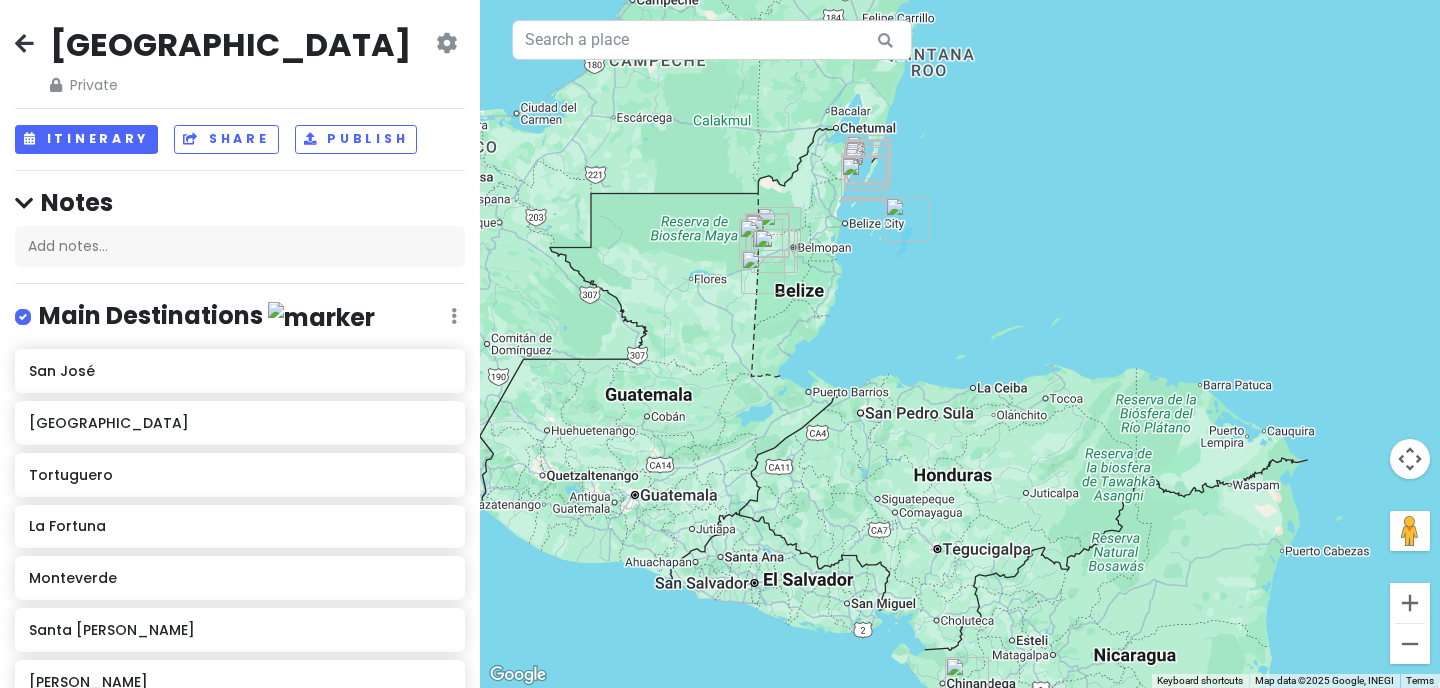 drag, startPoint x: 830, startPoint y: 232, endPoint x: 990, endPoint y: 493, distance: 306.13885 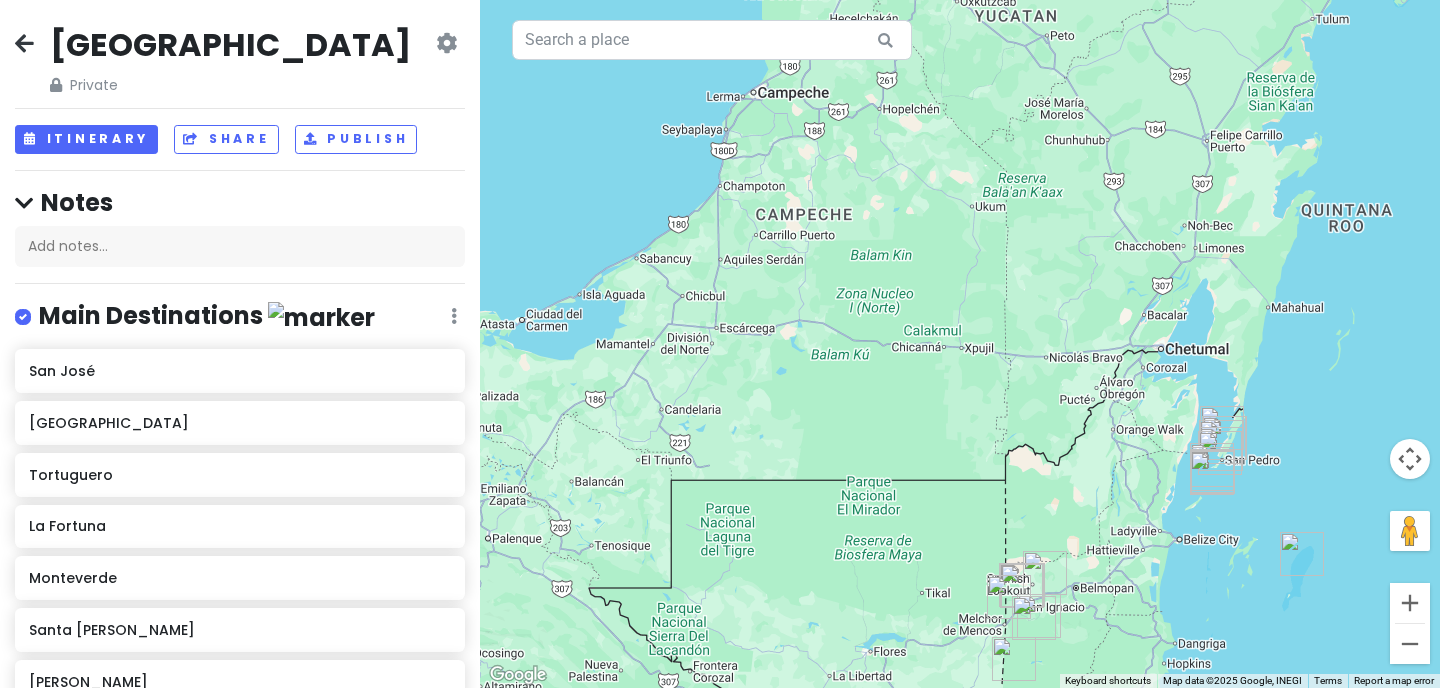 drag, startPoint x: 990, startPoint y: 492, endPoint x: 1164, endPoint y: 600, distance: 204.79257 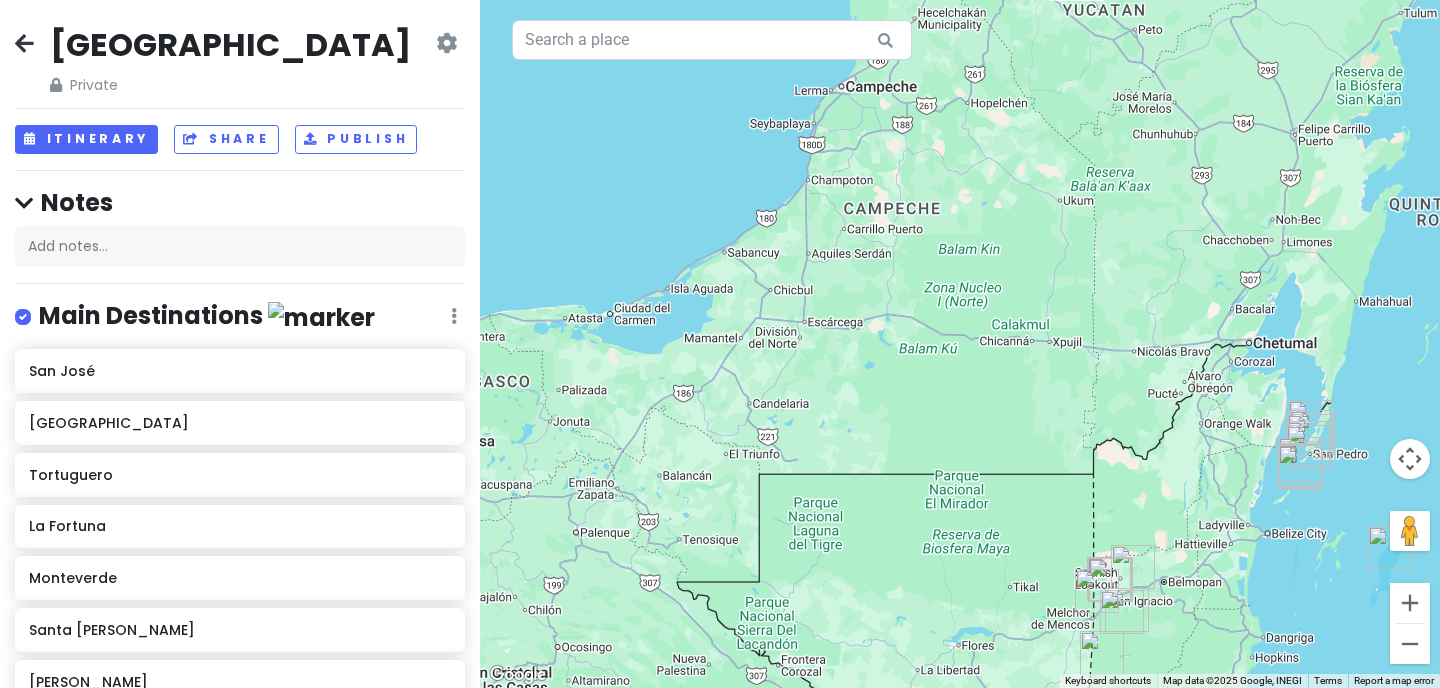 drag, startPoint x: 1170, startPoint y: 574, endPoint x: 1394, endPoint y: 428, distance: 267.37988 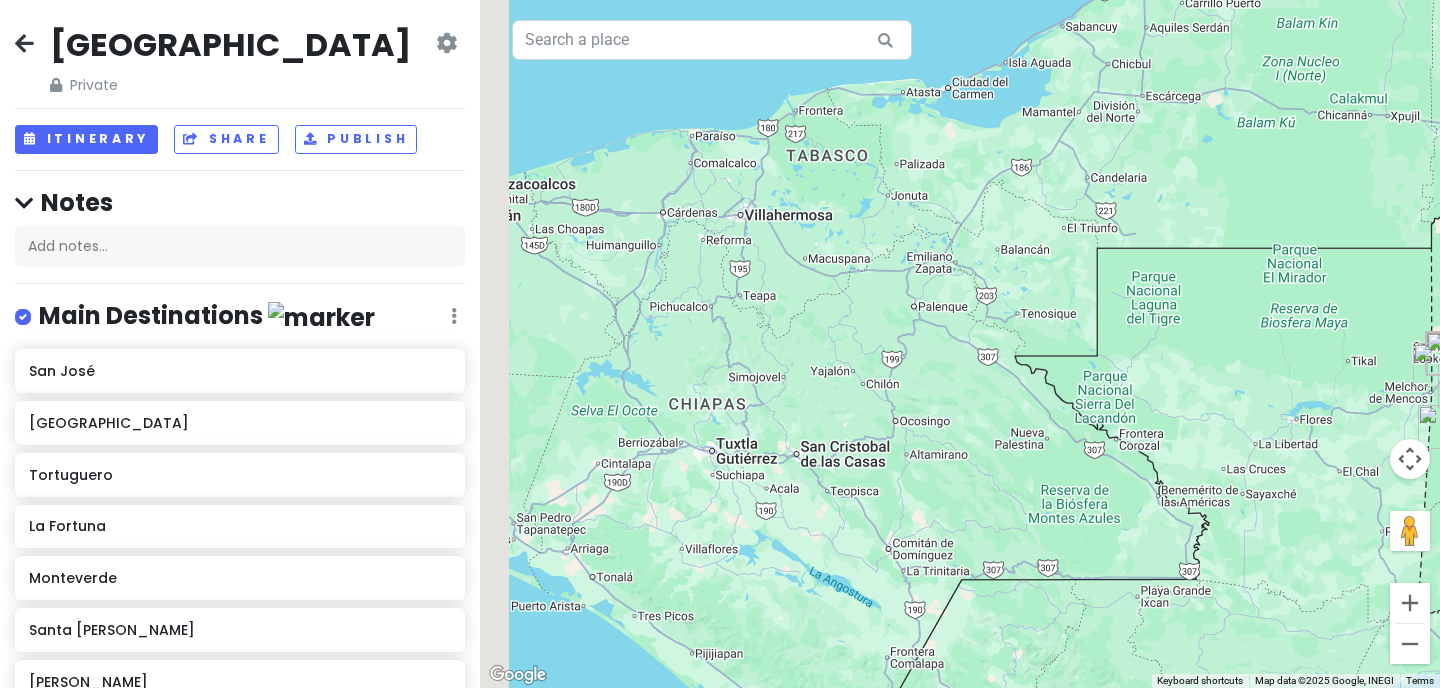 drag, startPoint x: 1038, startPoint y: 424, endPoint x: 1165, endPoint y: 309, distance: 171.3301 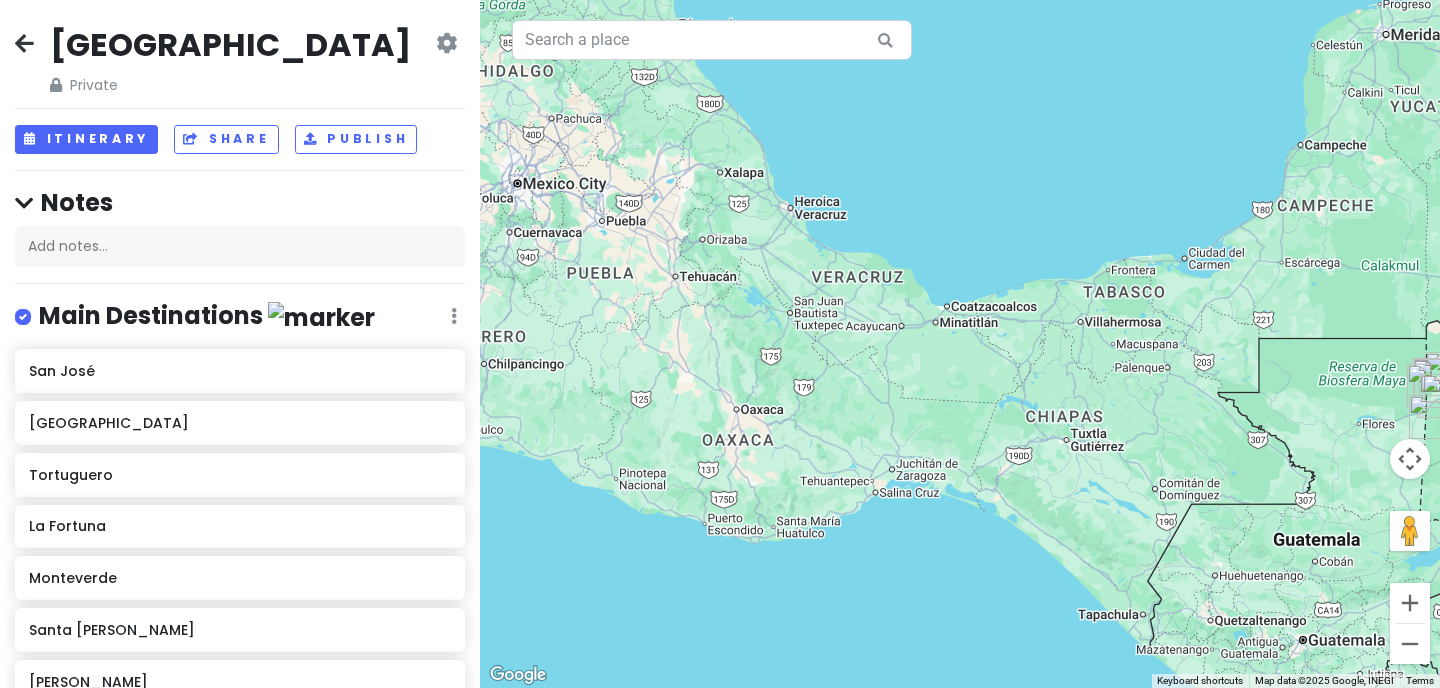 drag, startPoint x: 952, startPoint y: 457, endPoint x: 1179, endPoint y: 450, distance: 227.10791 